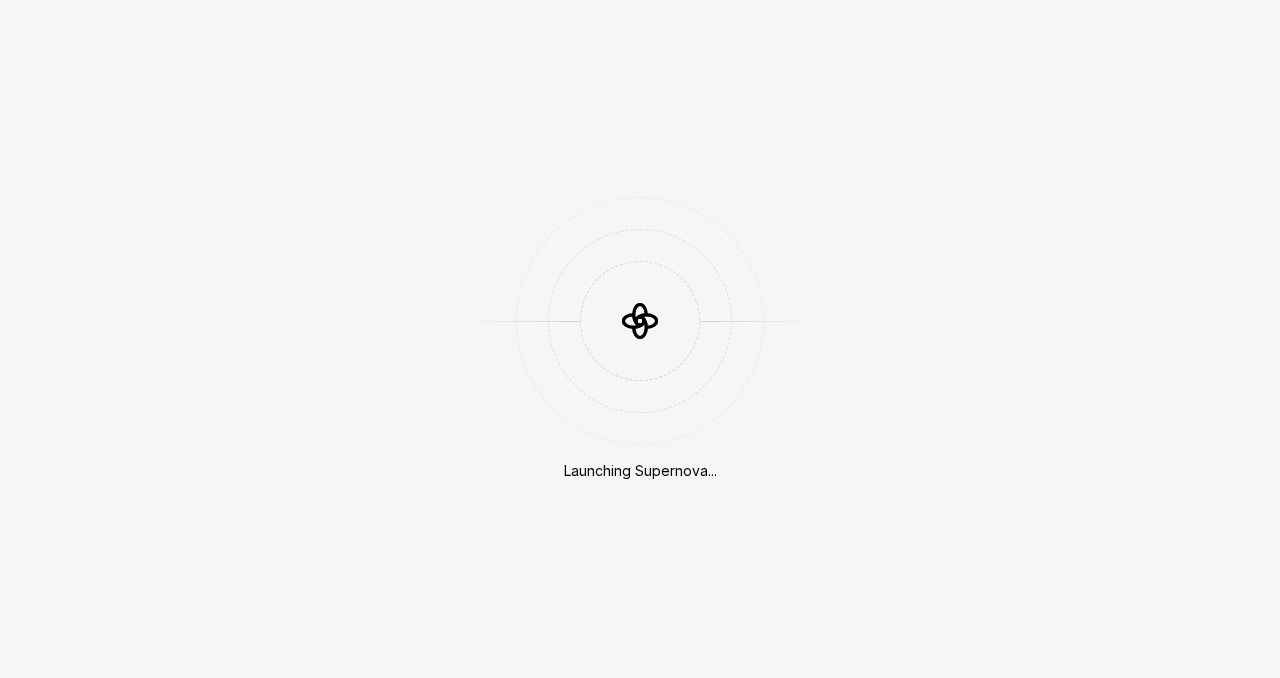 scroll, scrollTop: 0, scrollLeft: 0, axis: both 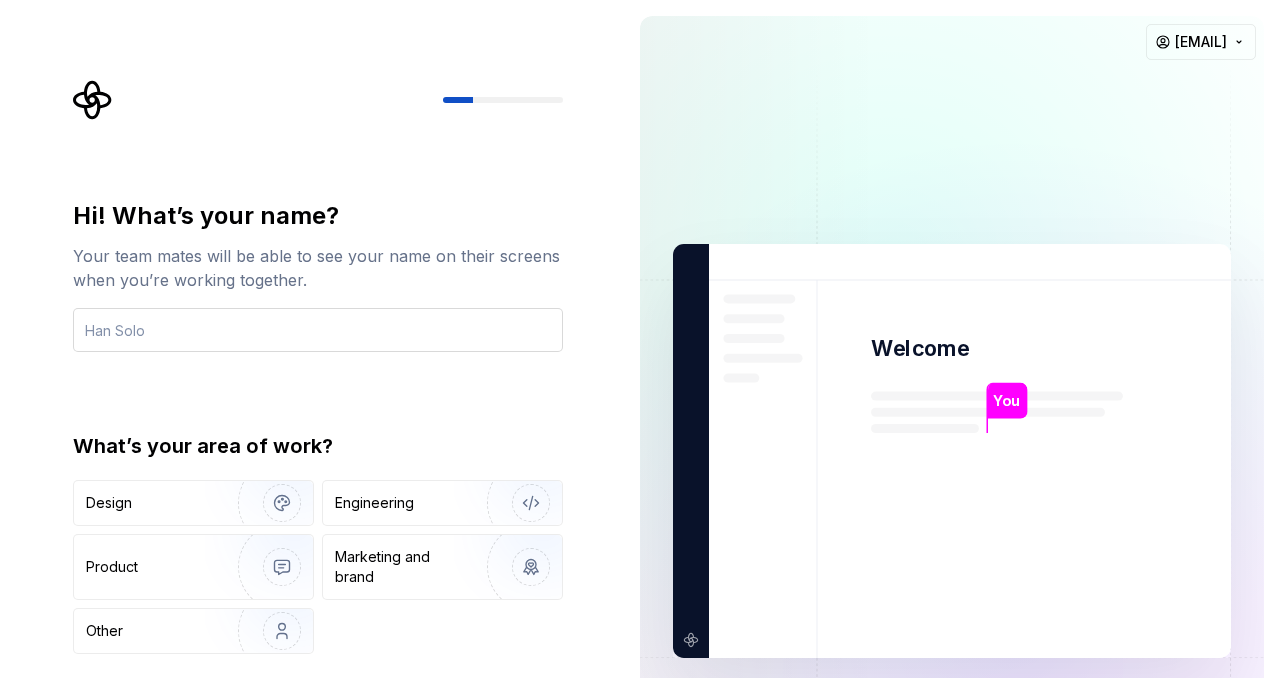 click at bounding box center (318, 330) 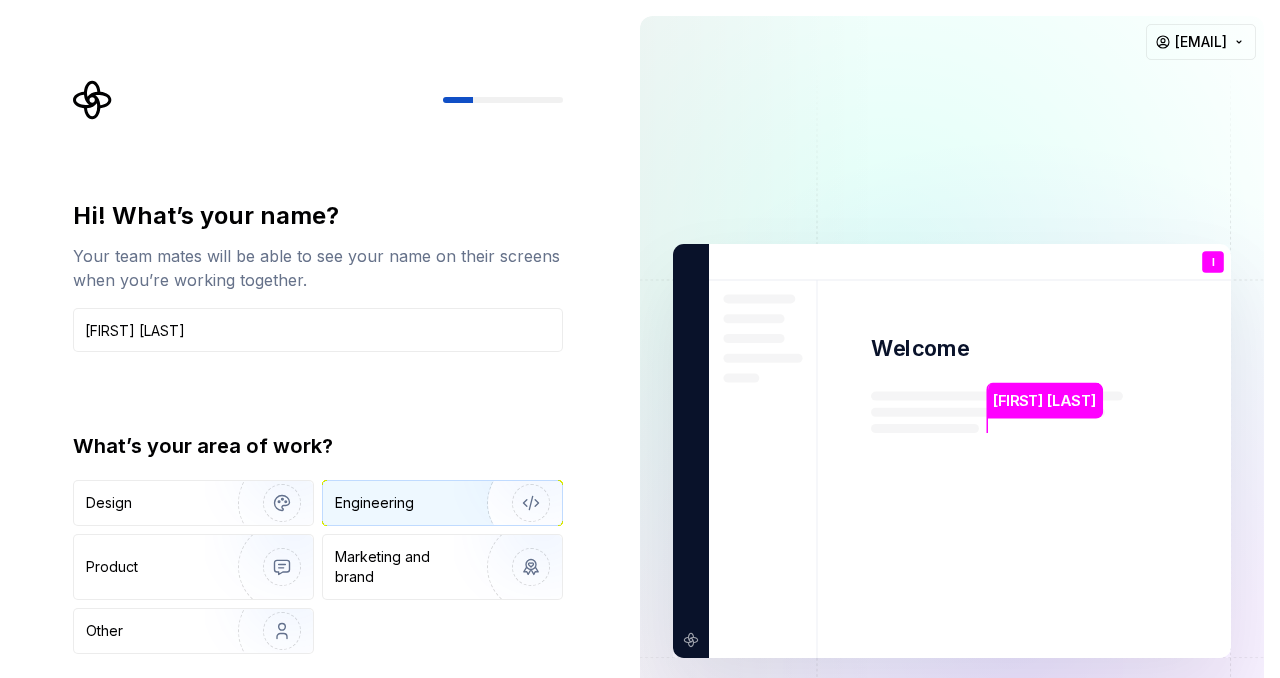 type on "[FIRST] [LAST]" 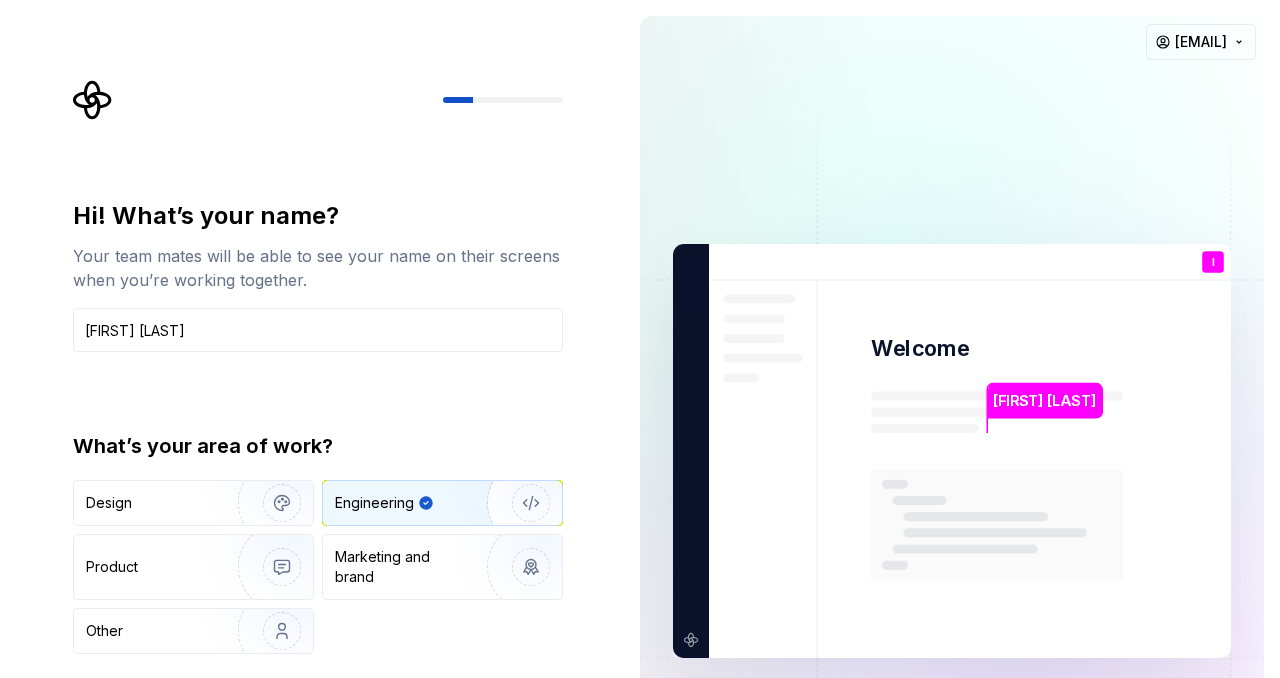 click on "Engineering" at bounding box center (424, 503) 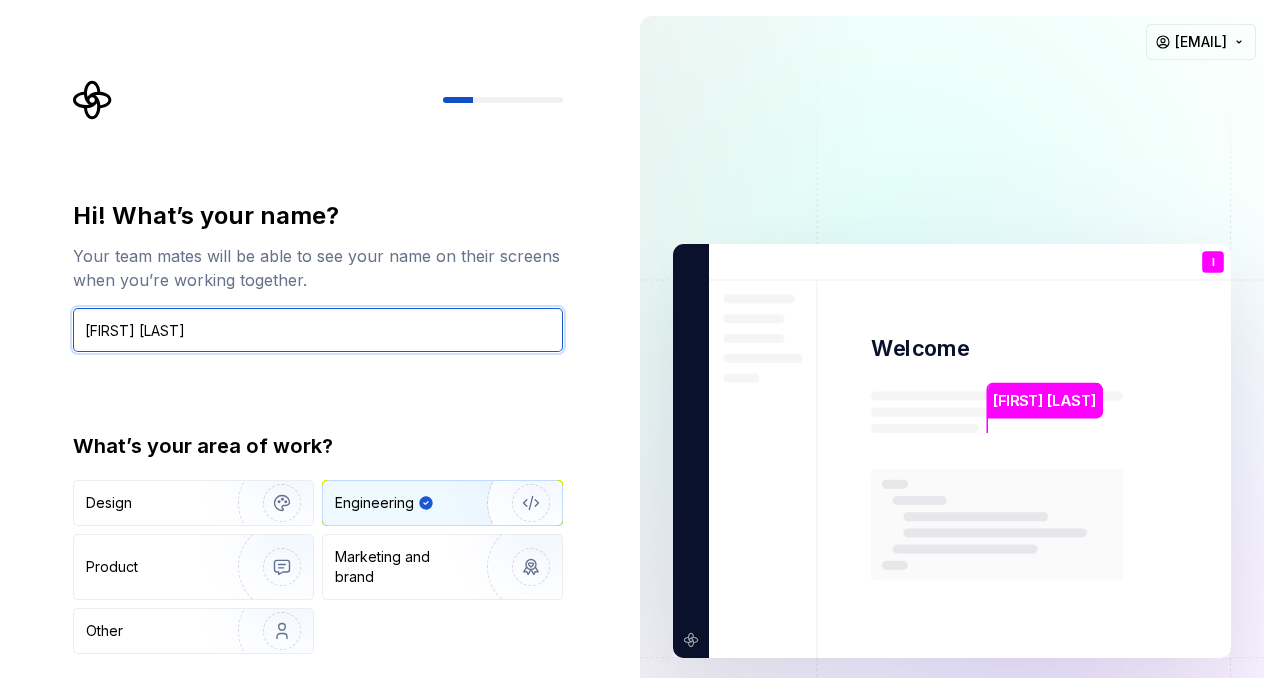 click on "[FIRST] [LAST]" at bounding box center [318, 330] 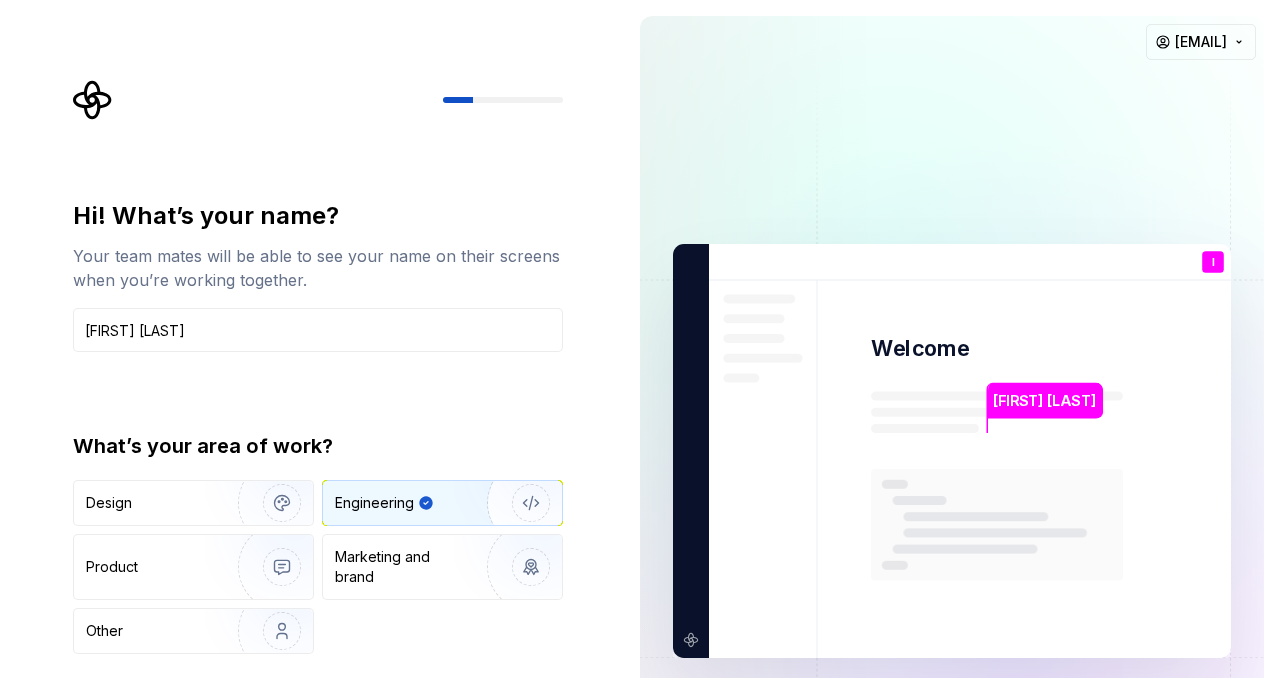 click on "You" at bounding box center [1213, 278] 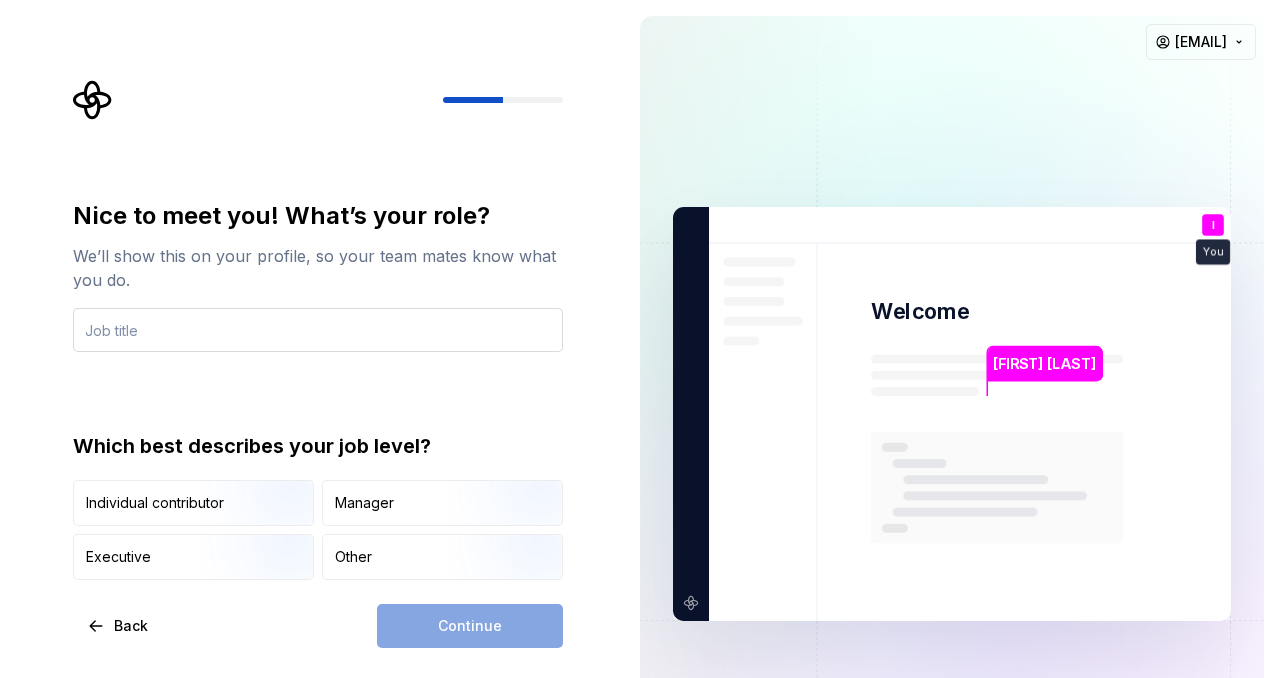 click at bounding box center [318, 330] 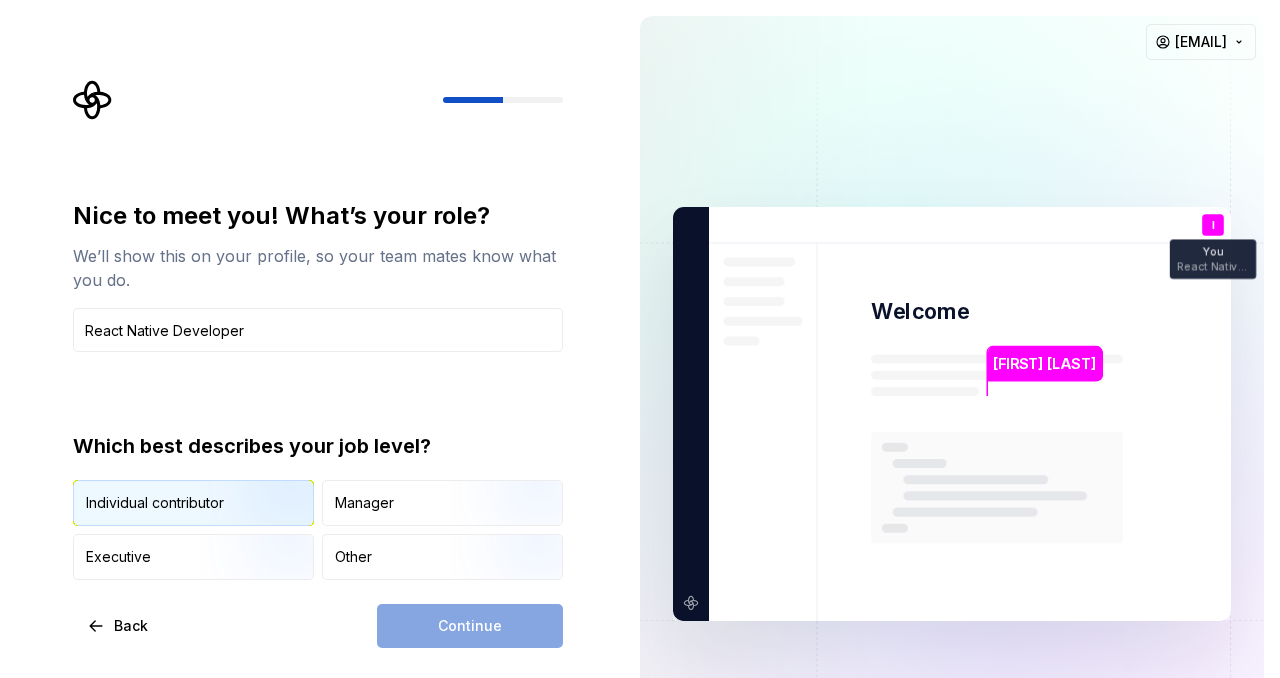 type on "React Native Developer" 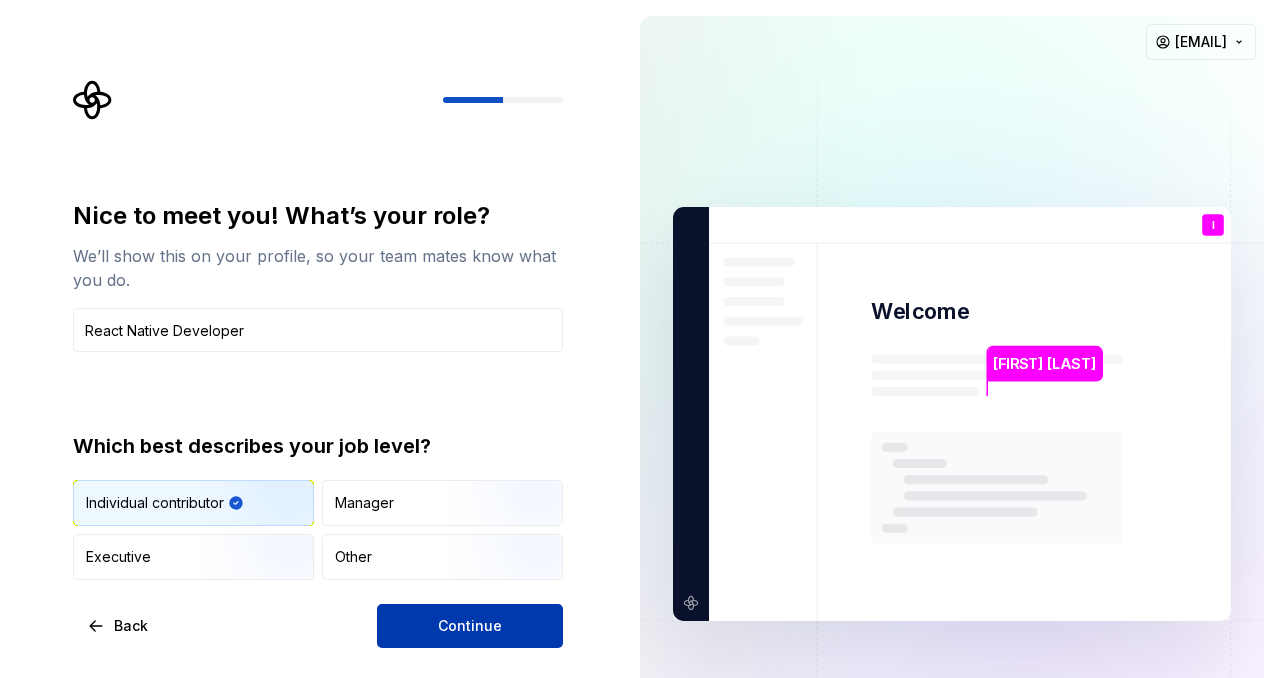 click on "Continue" at bounding box center (470, 626) 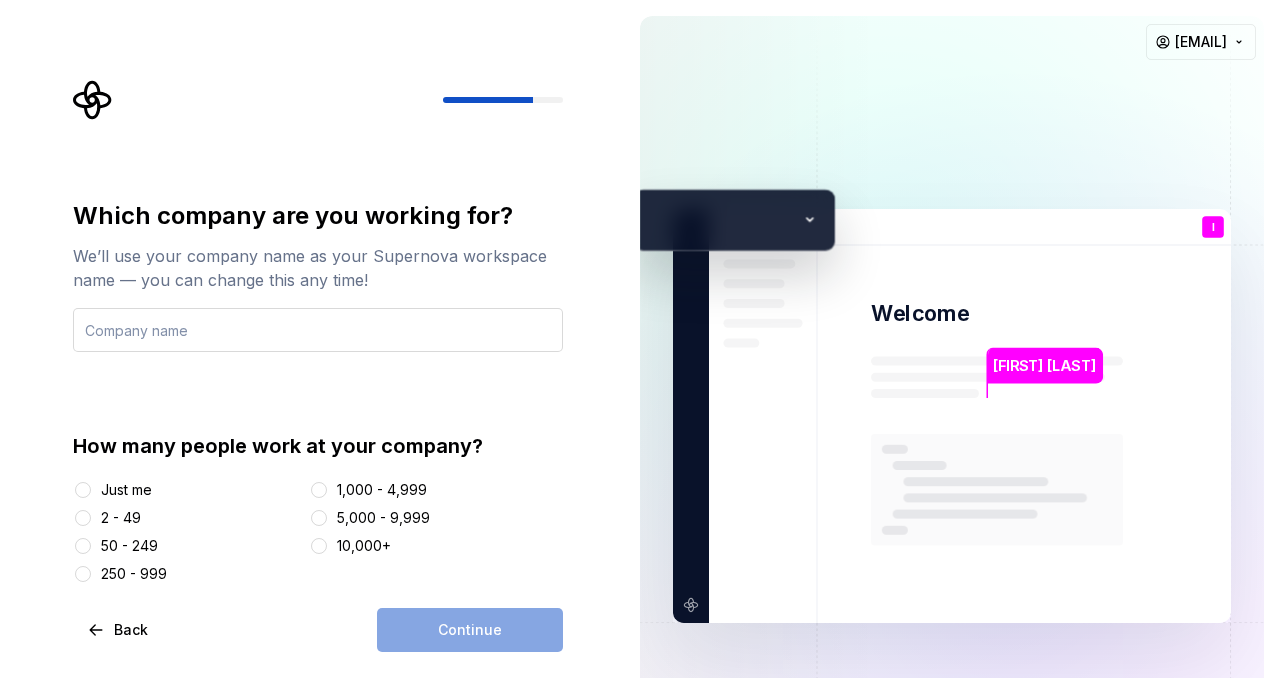 click at bounding box center (318, 330) 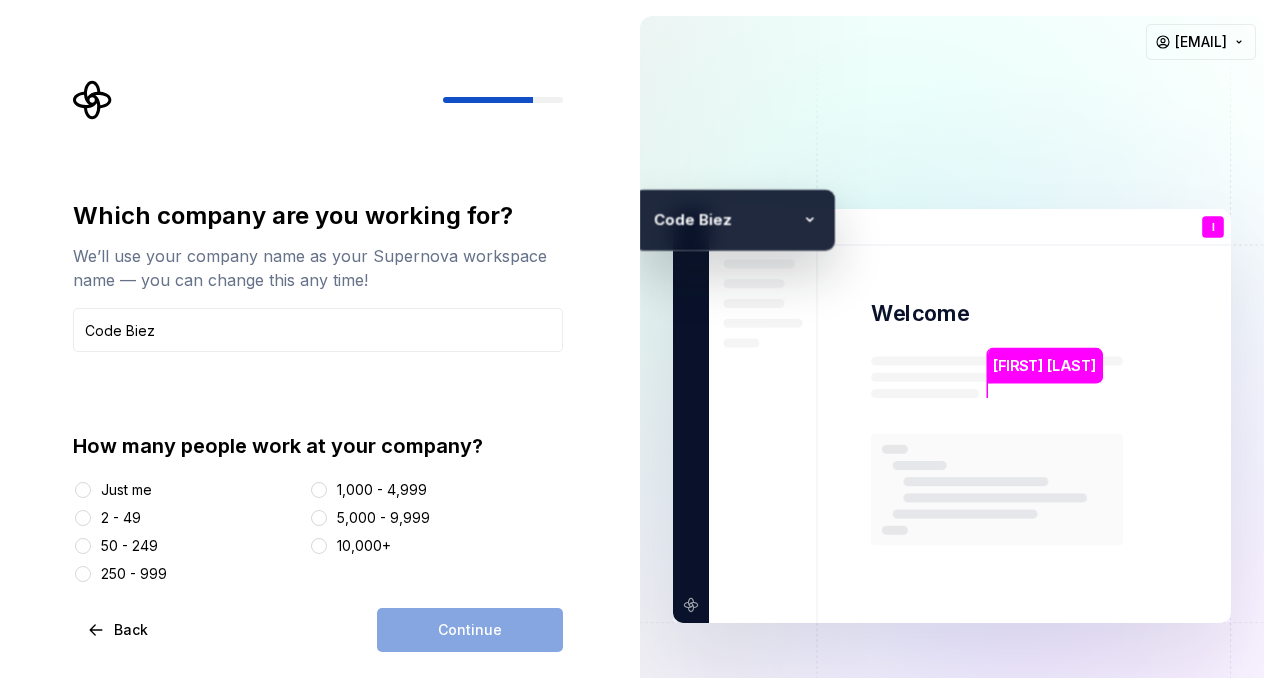 type on "Code Biez" 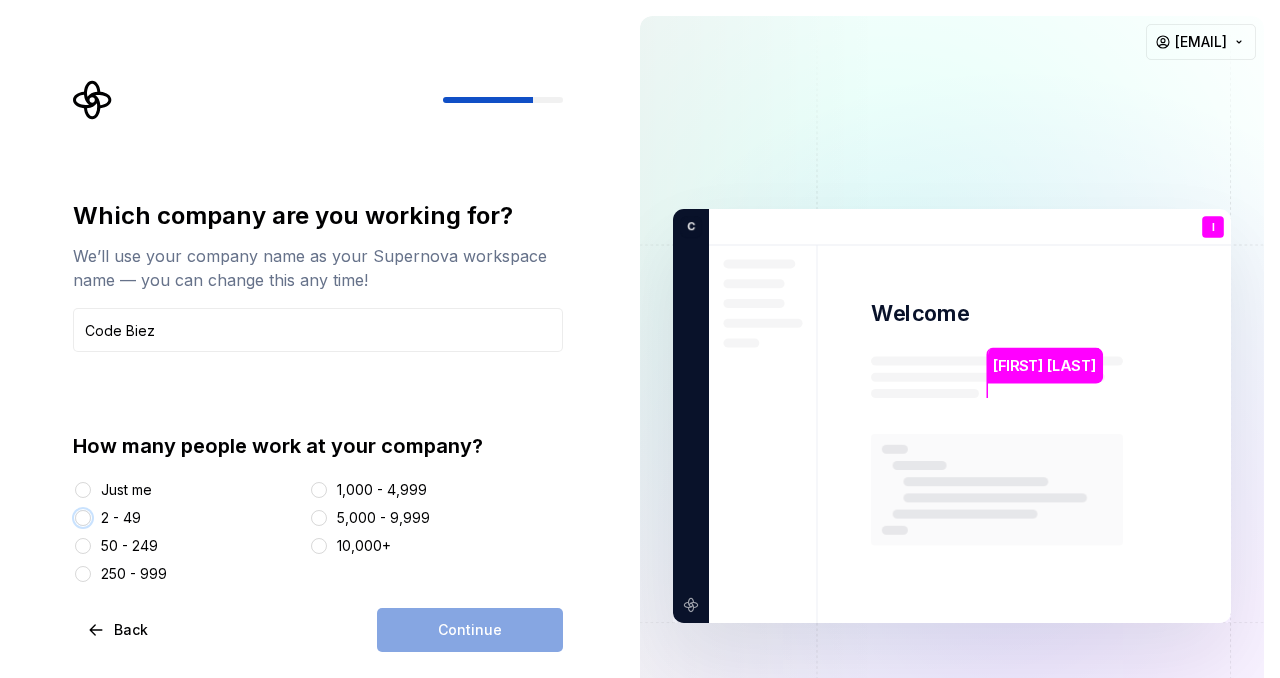 click on "2 - 49" at bounding box center [83, 518] 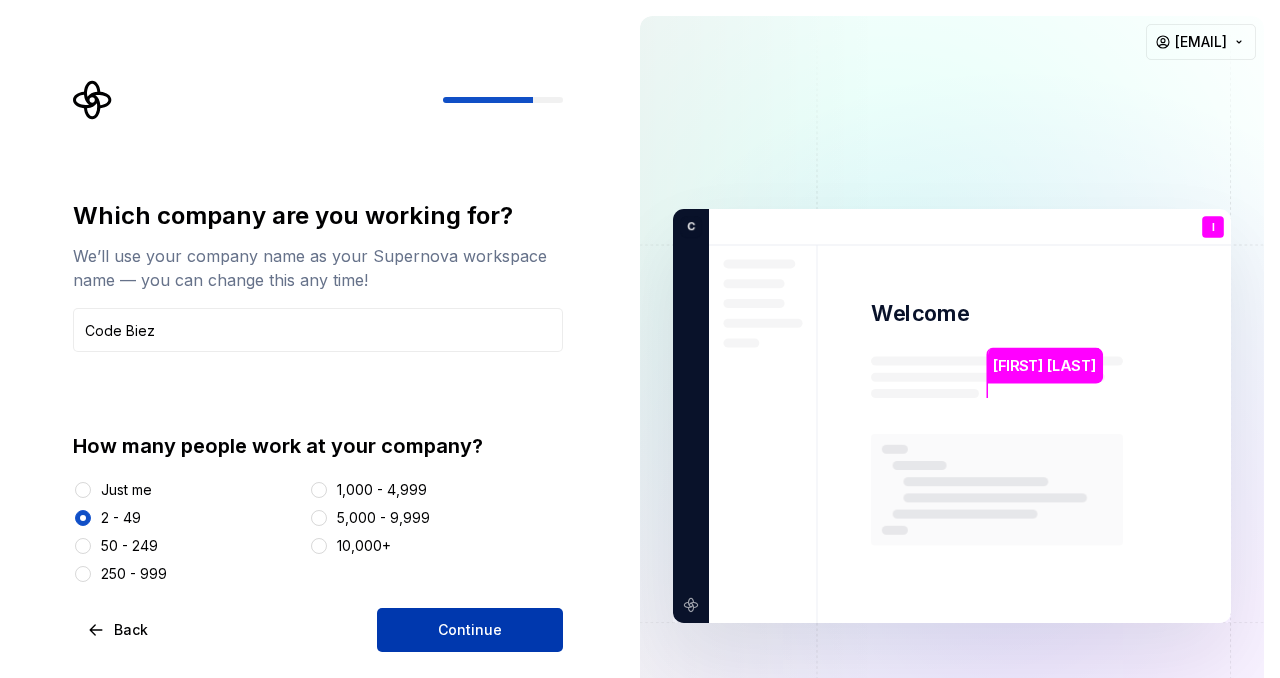 click on "Continue" at bounding box center [470, 630] 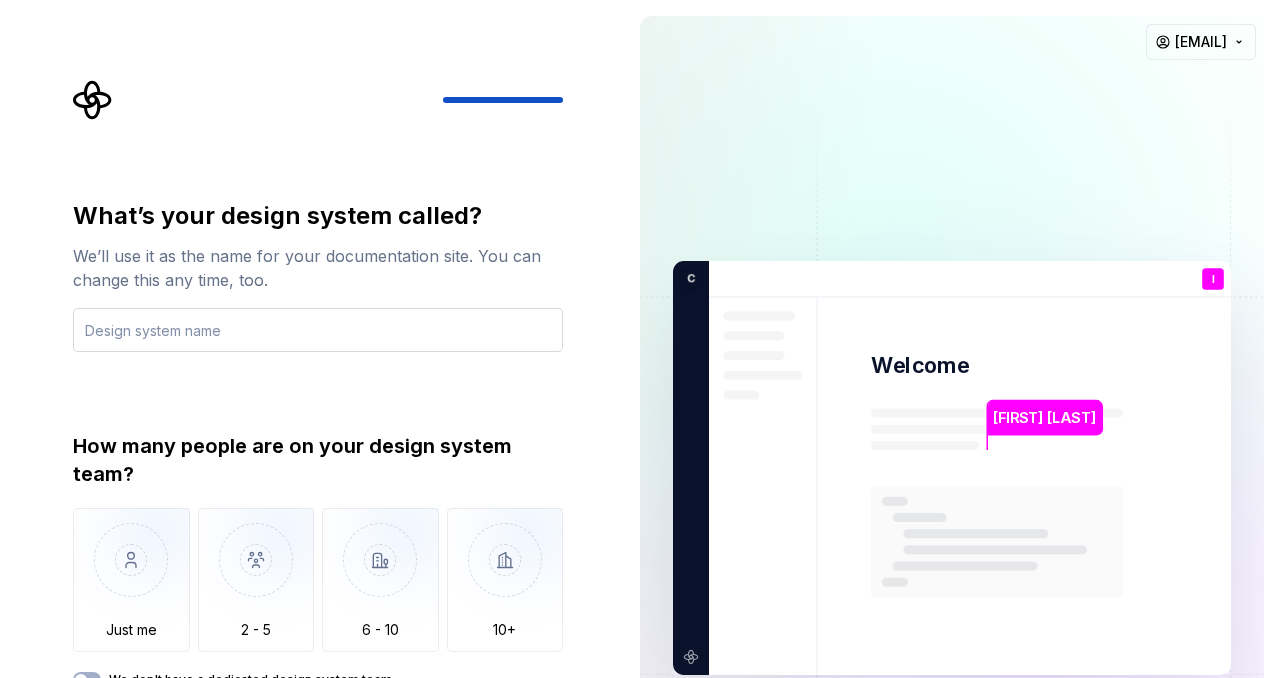 click at bounding box center [318, 330] 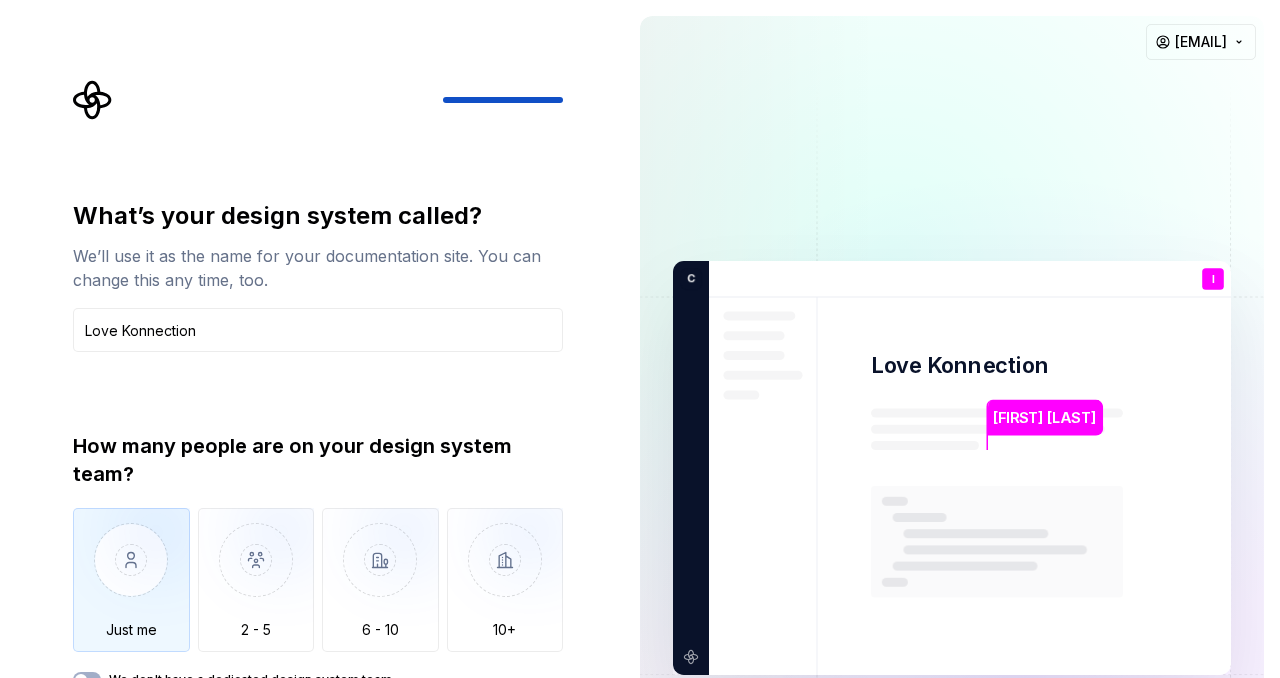 type on "Love Konnection" 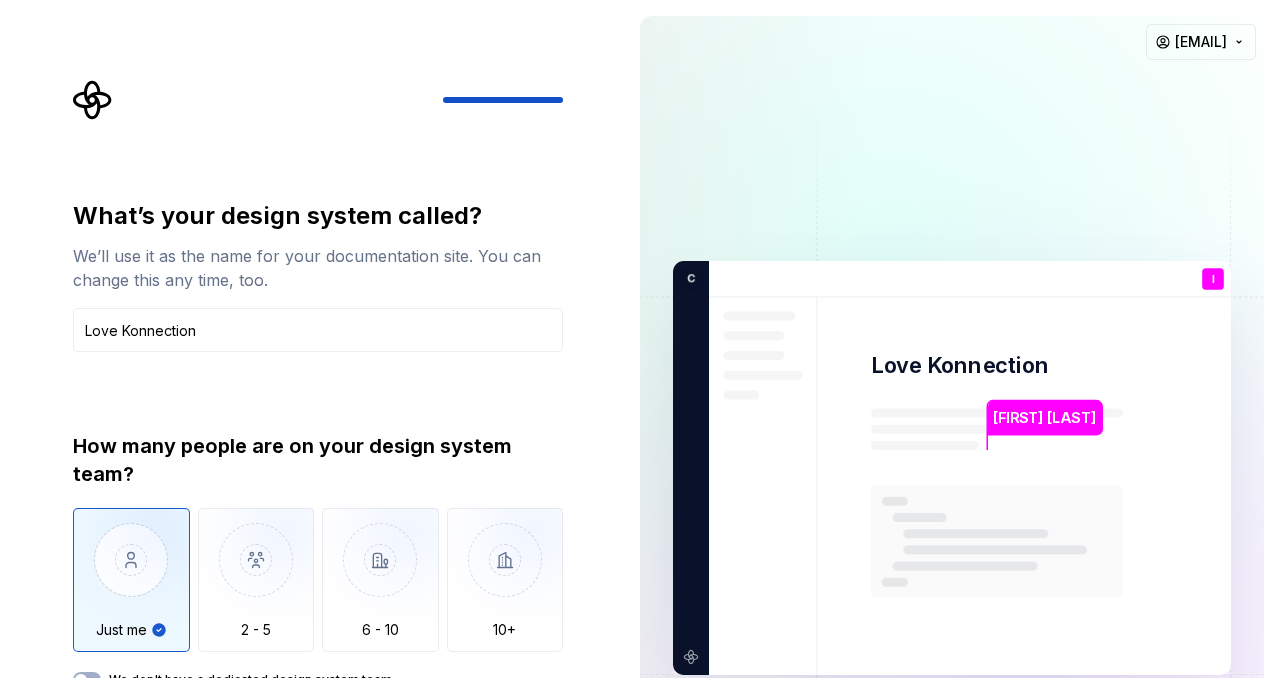 click on "We don't have a dedicated design system team" at bounding box center [250, 680] 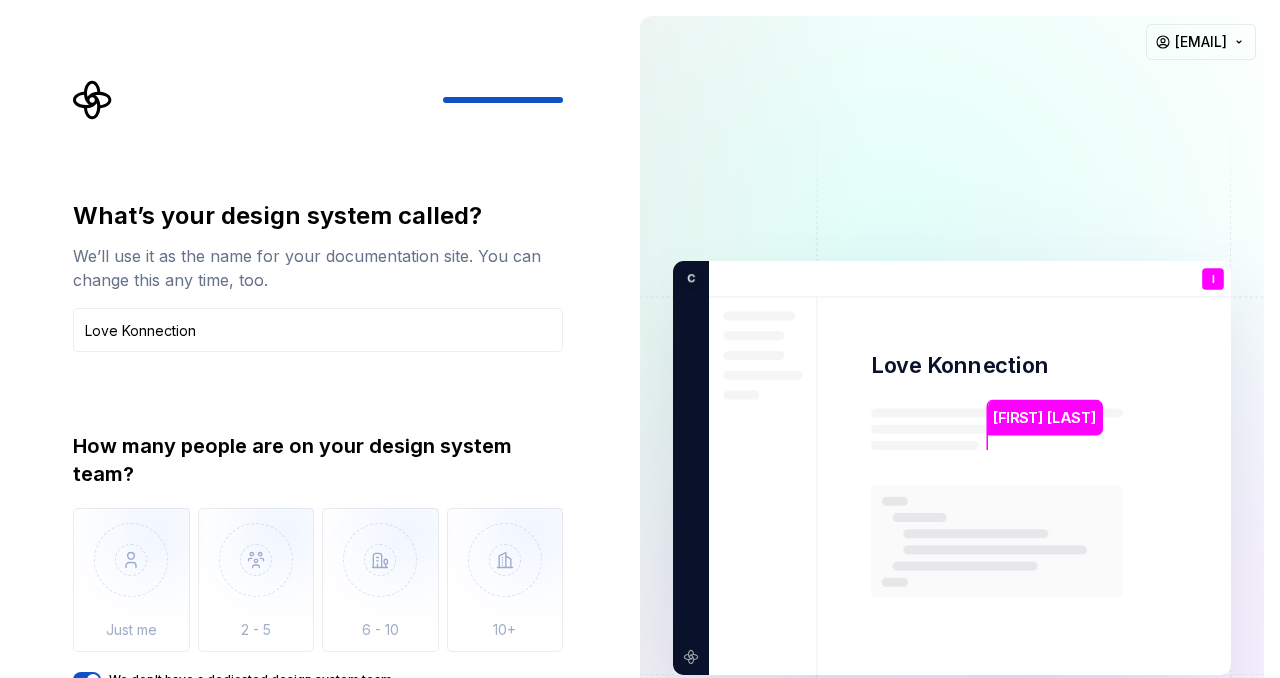 scroll, scrollTop: 10, scrollLeft: 0, axis: vertical 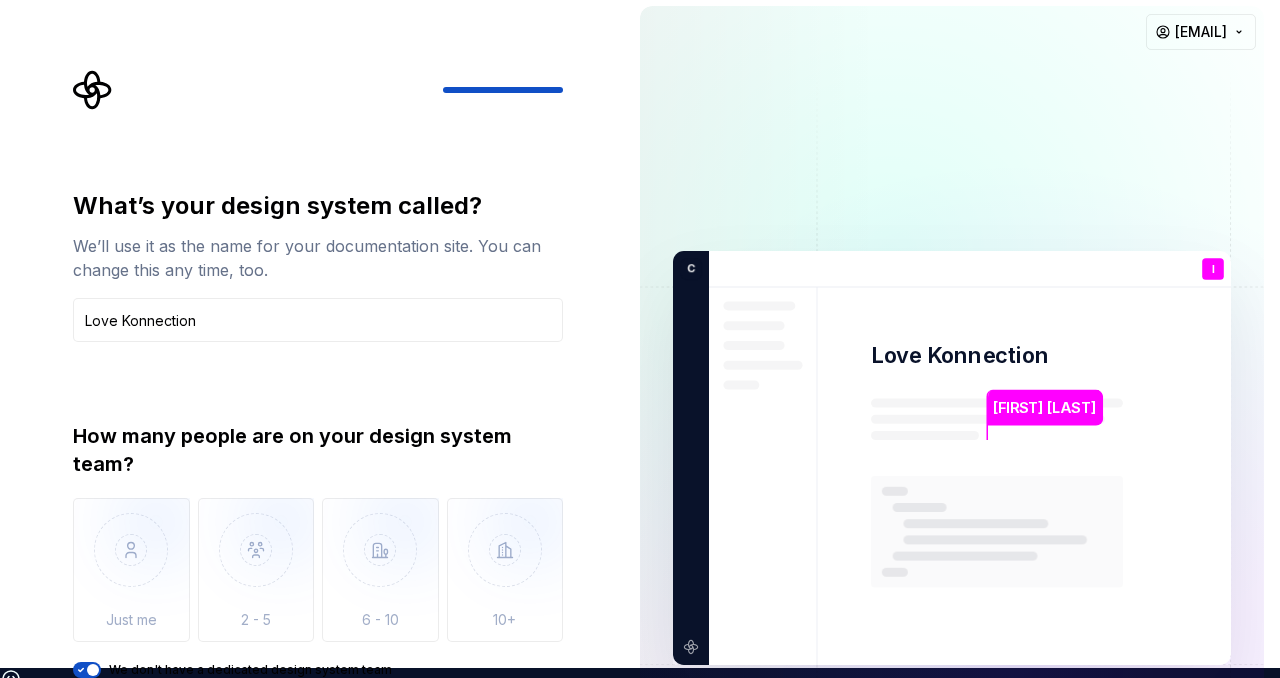 click 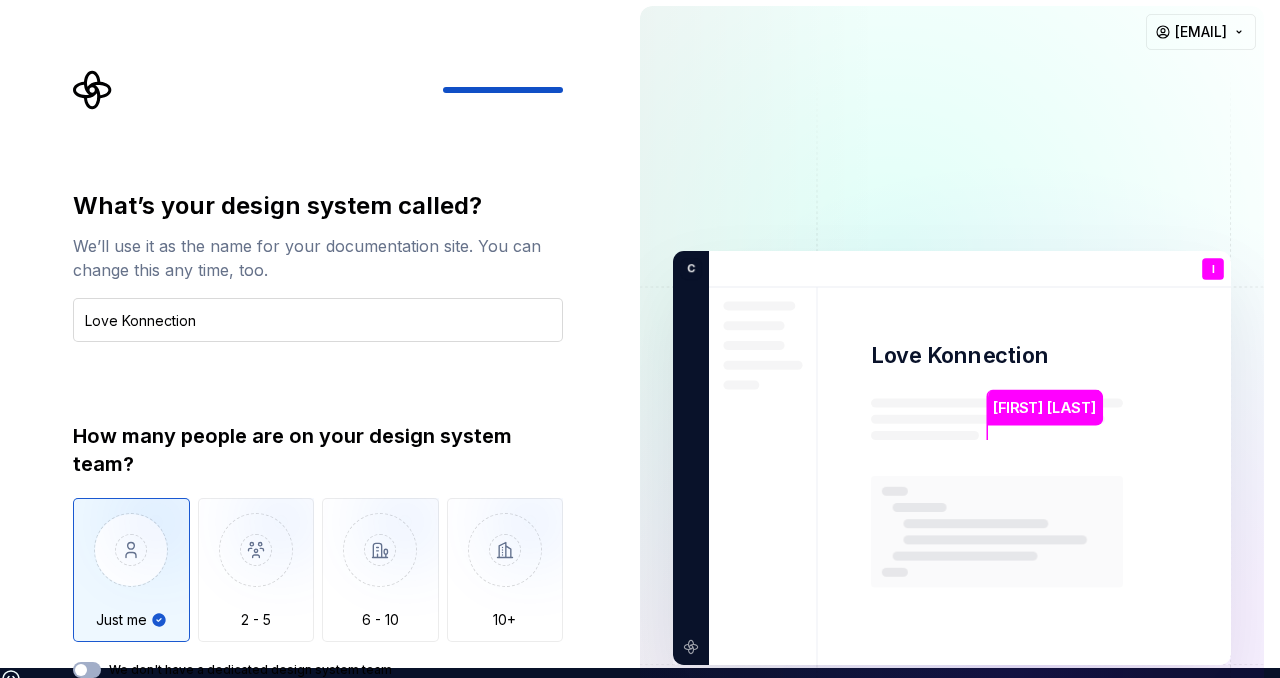 click on "Love Konnection" at bounding box center (318, 320) 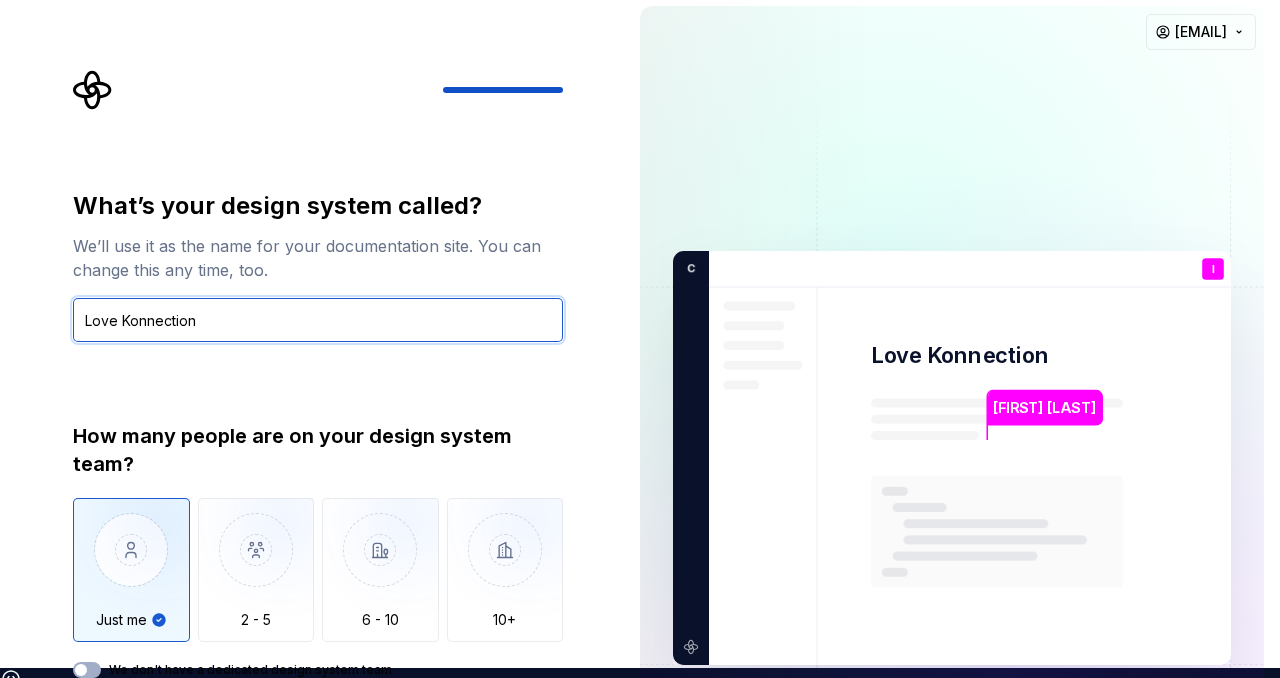 click on "Love Konnection" at bounding box center (318, 320) 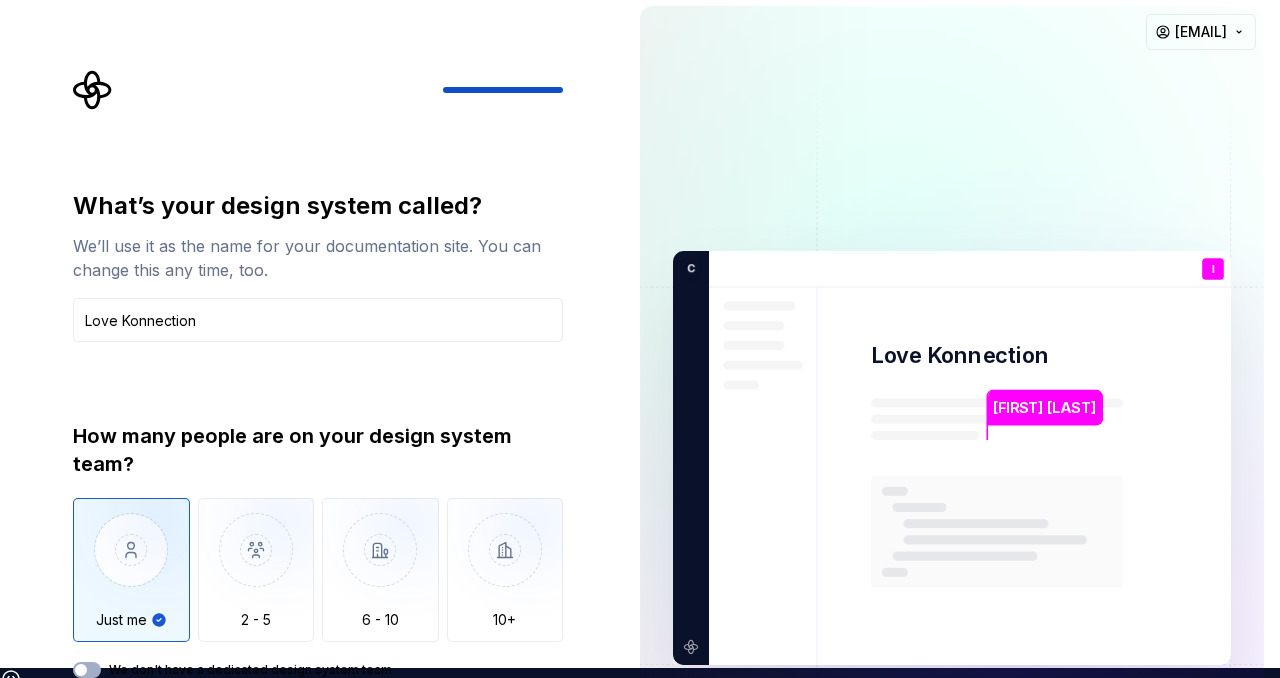 click on "We don't have a dedicated design system team" at bounding box center (250, 670) 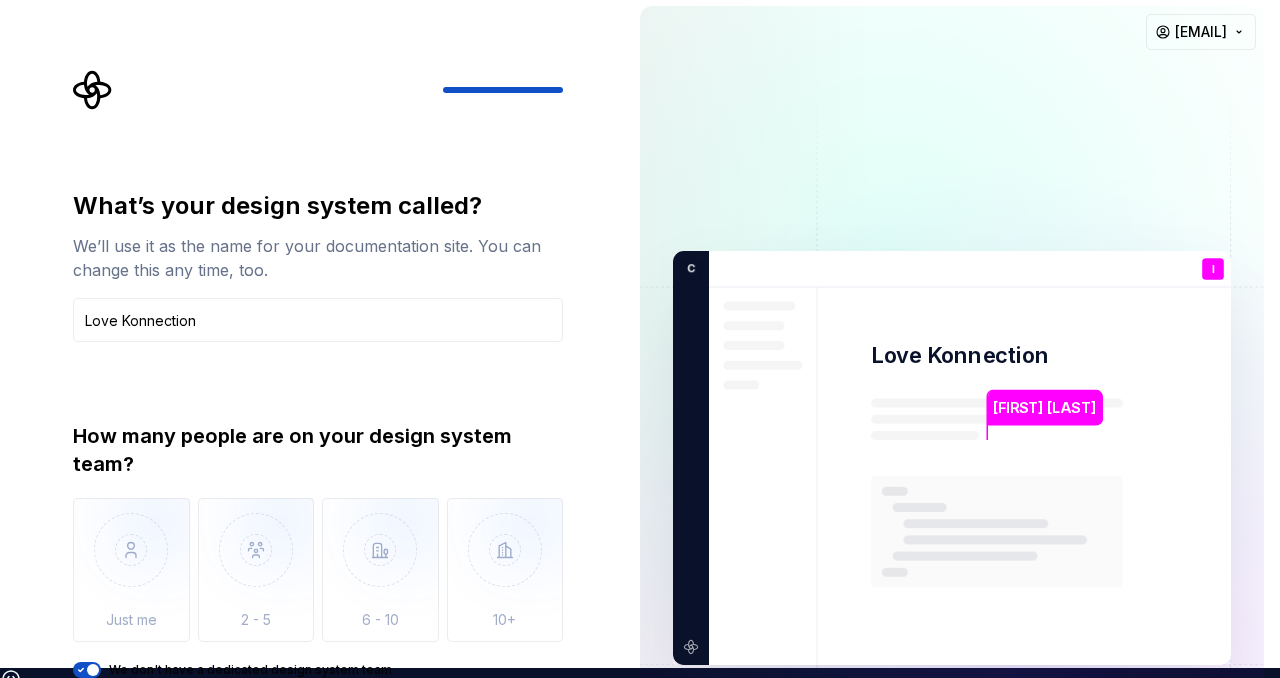 click on "We don't have a dedicated design system team" at bounding box center (250, 670) 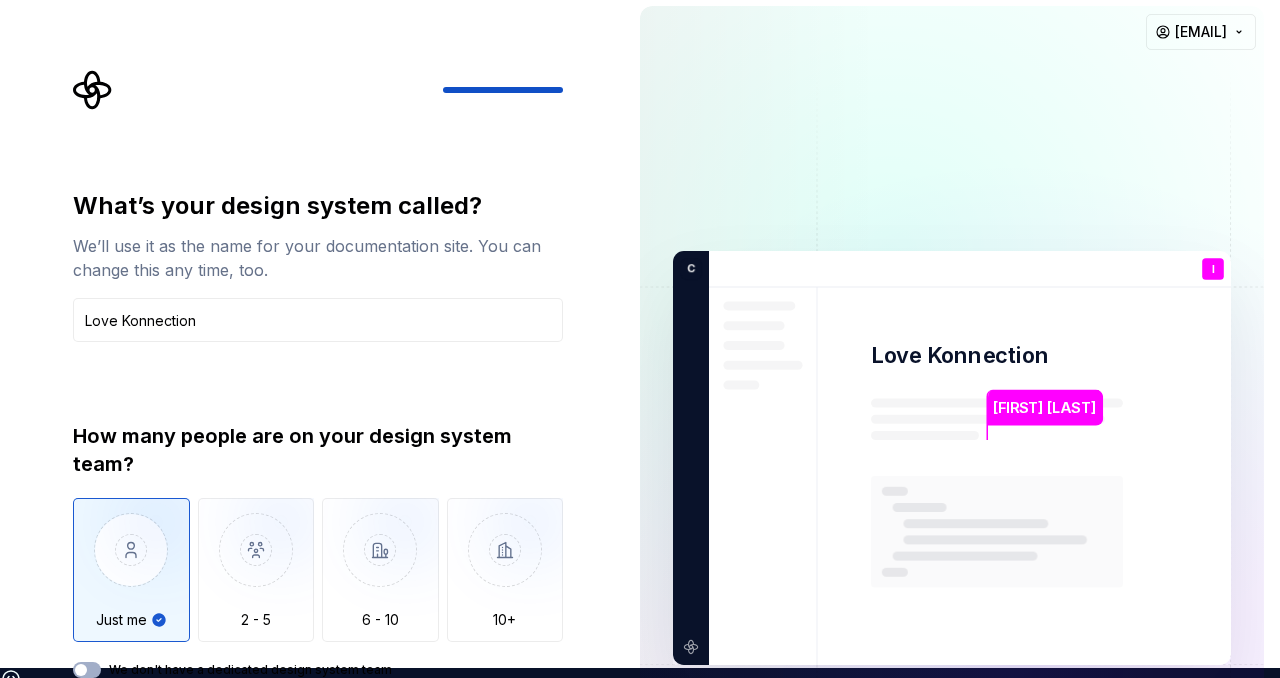 click on "We don't have a dedicated design system team" at bounding box center (250, 670) 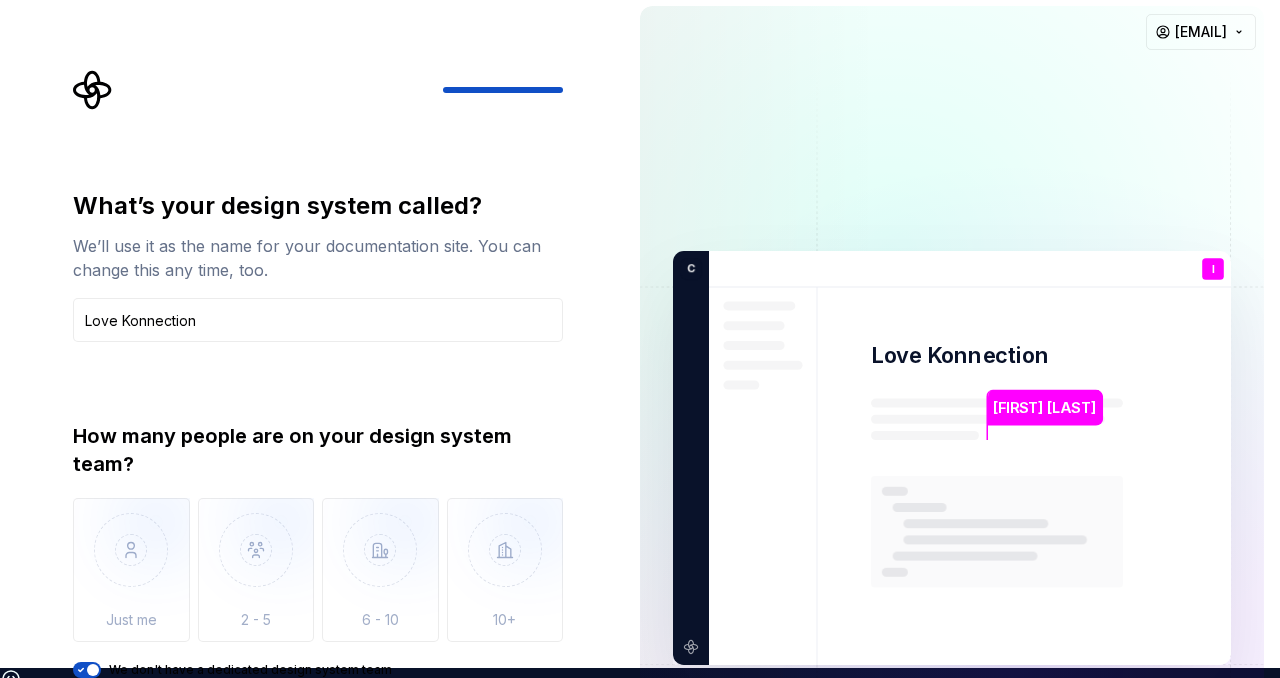 click on "We don't have a dedicated design system team" at bounding box center (250, 670) 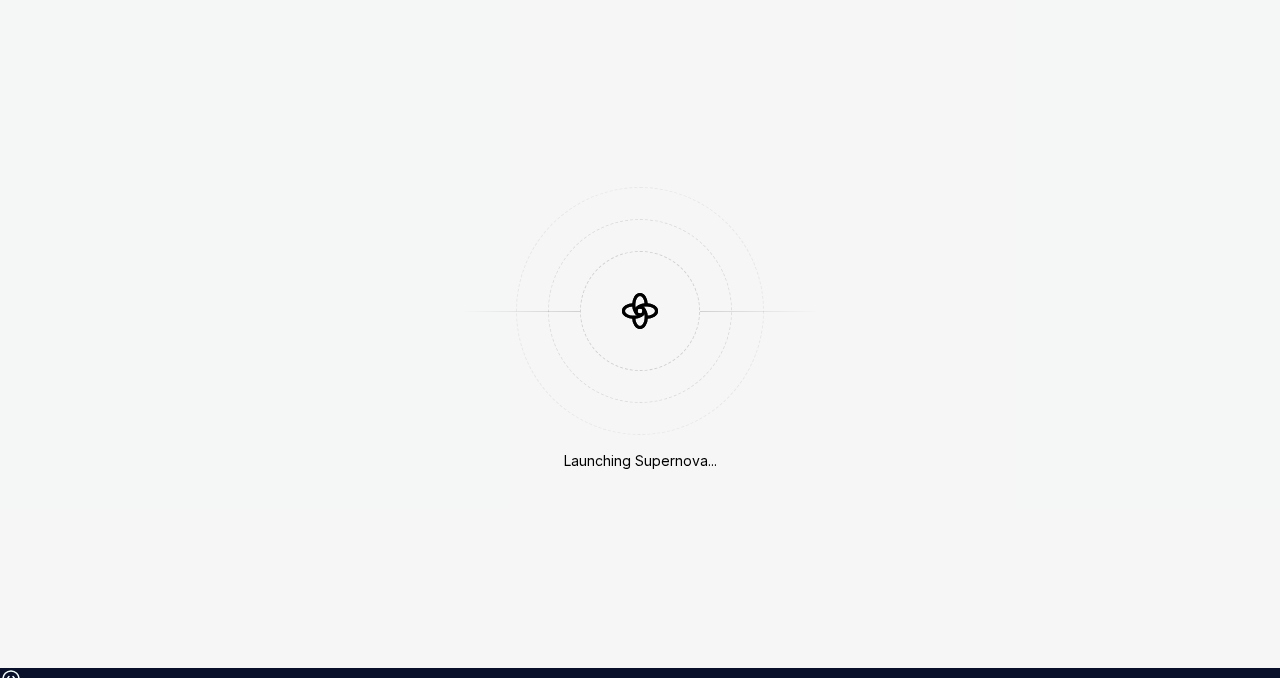 scroll, scrollTop: 0, scrollLeft: 0, axis: both 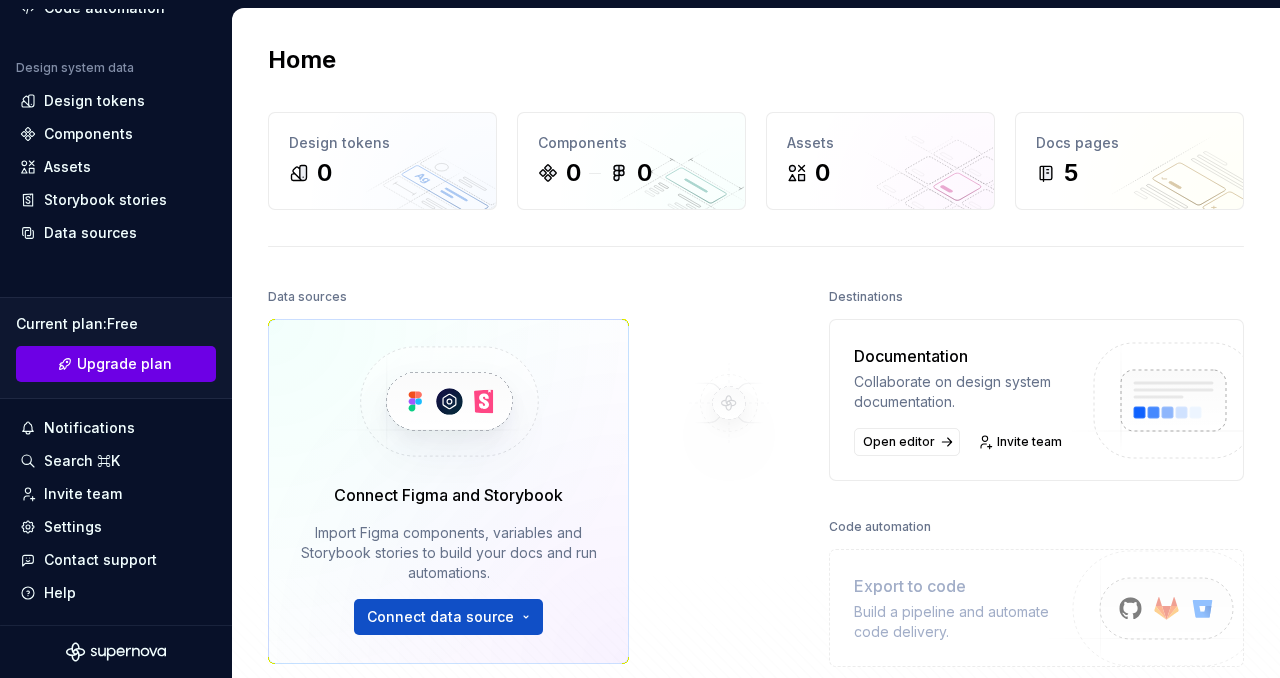 click on "Upgrade plan" at bounding box center (124, 364) 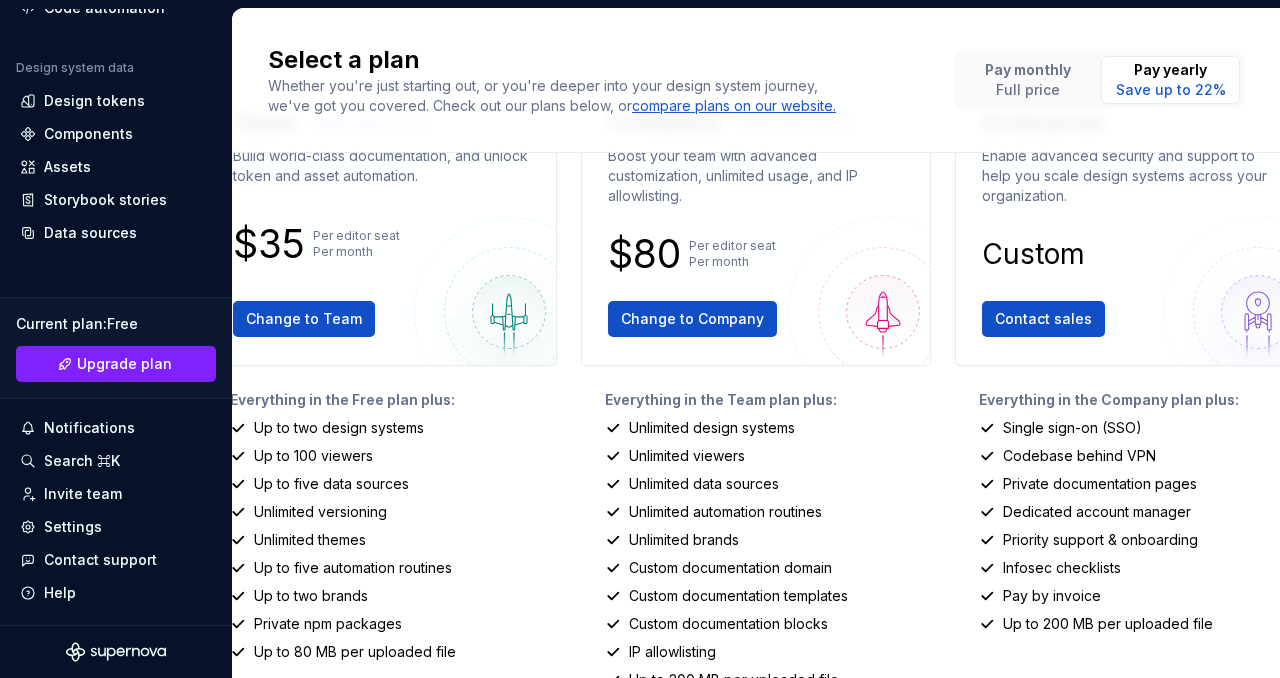 scroll, scrollTop: 0, scrollLeft: 0, axis: both 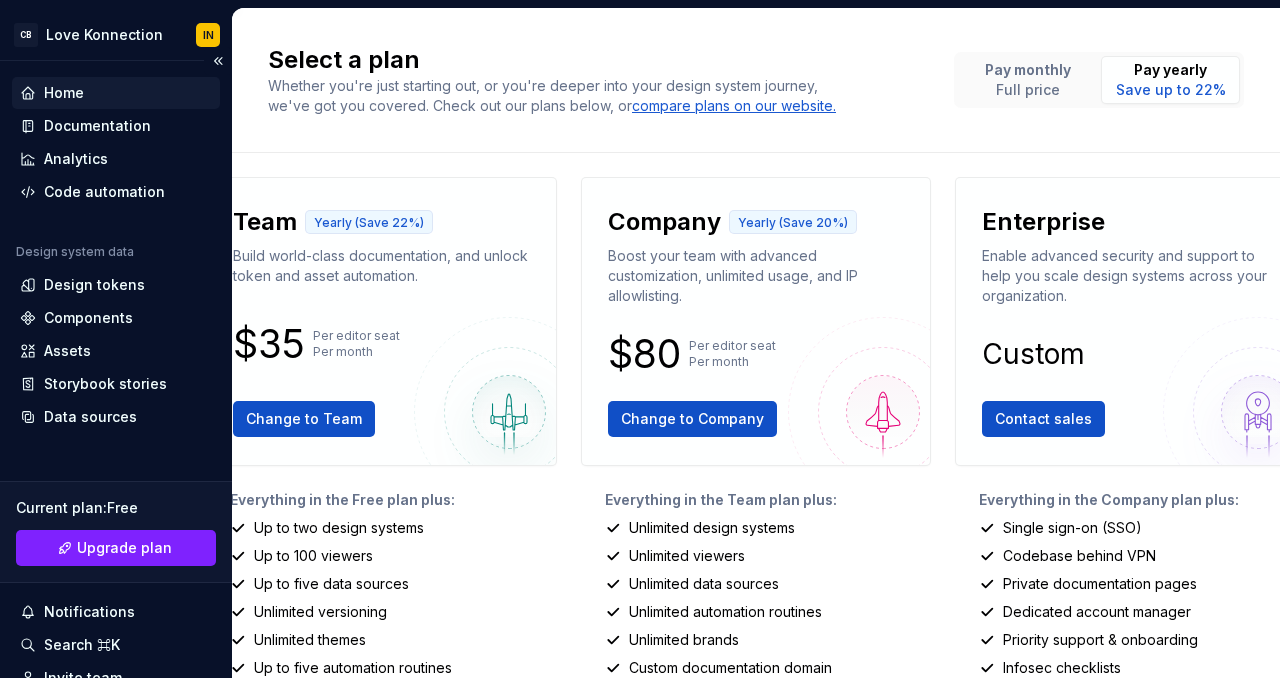 click on "Home" at bounding box center [116, 93] 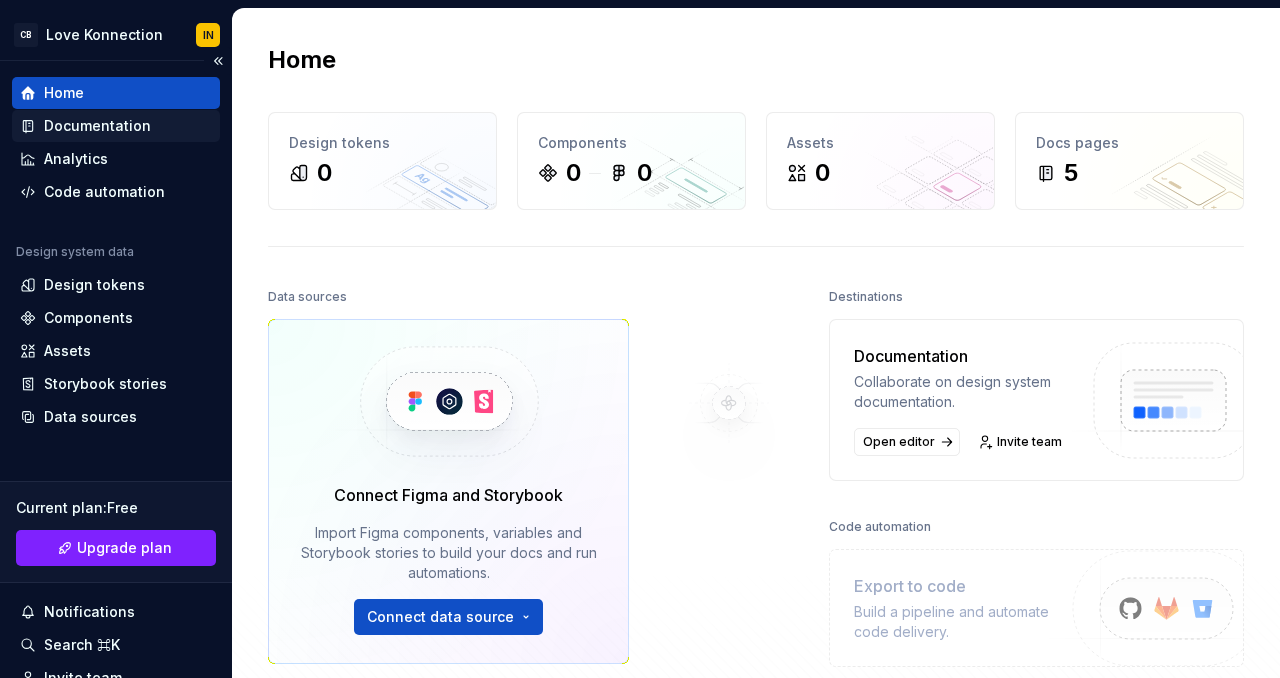 click on "Documentation" at bounding box center [97, 126] 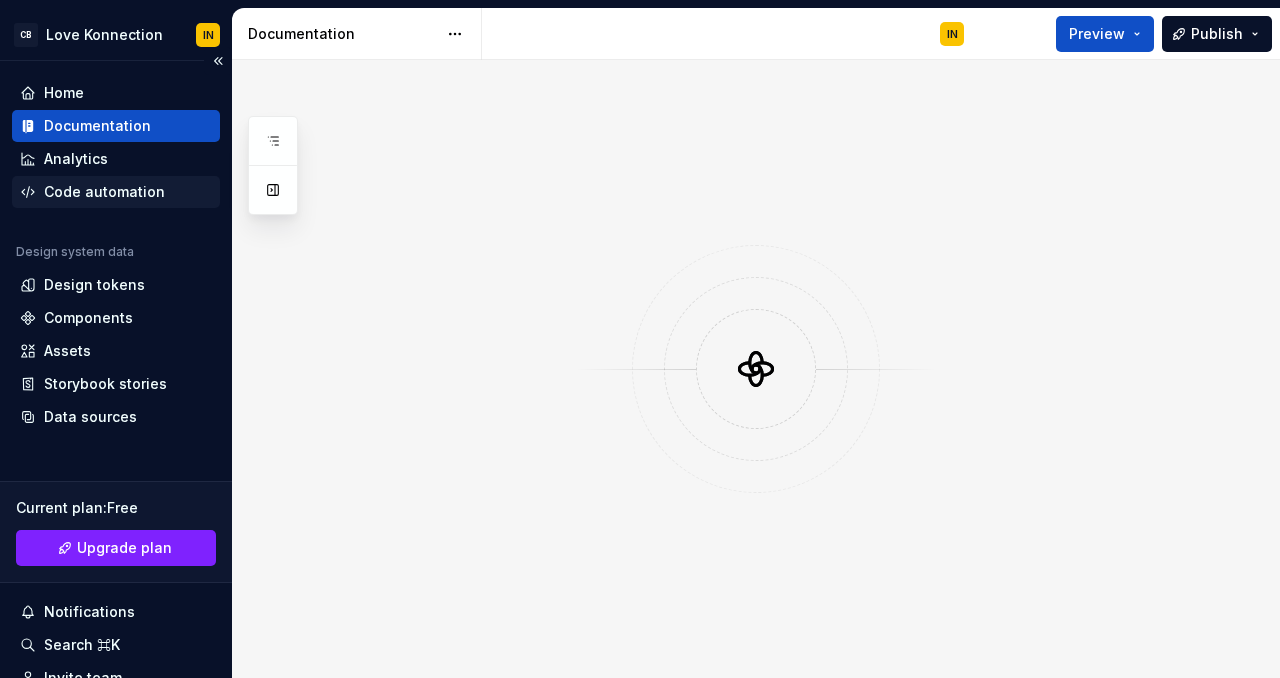 click on "Code automation" at bounding box center [104, 192] 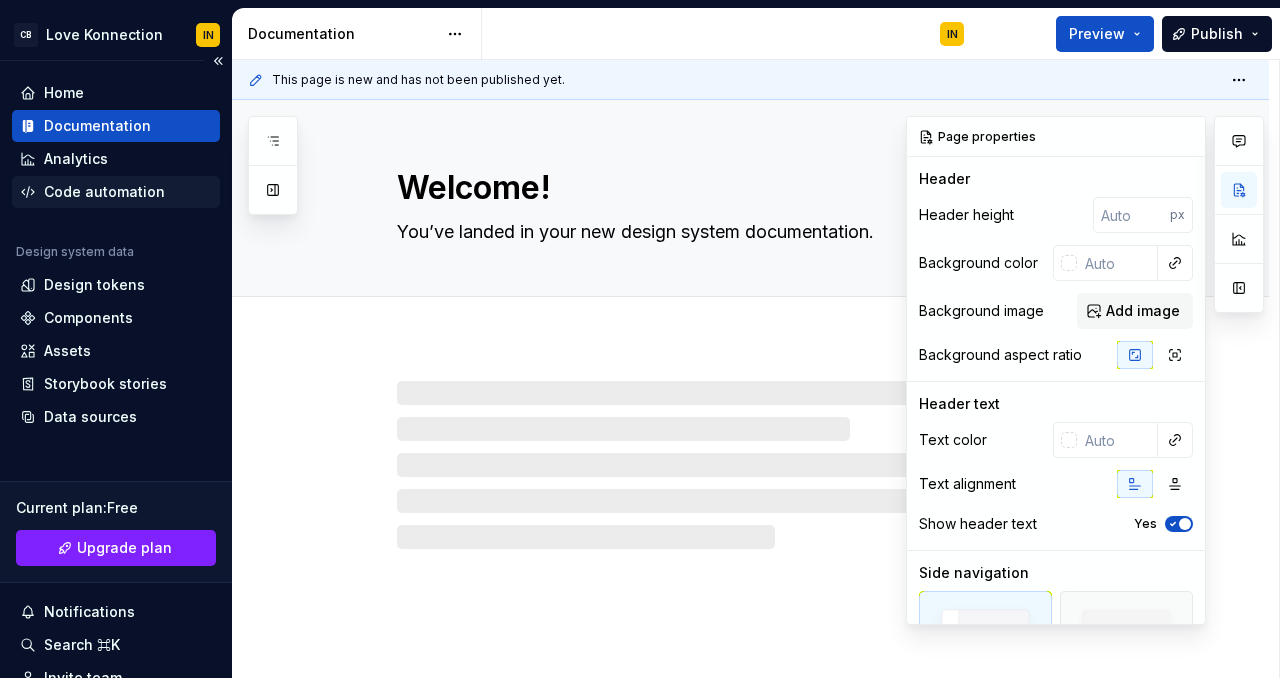 type on "*" 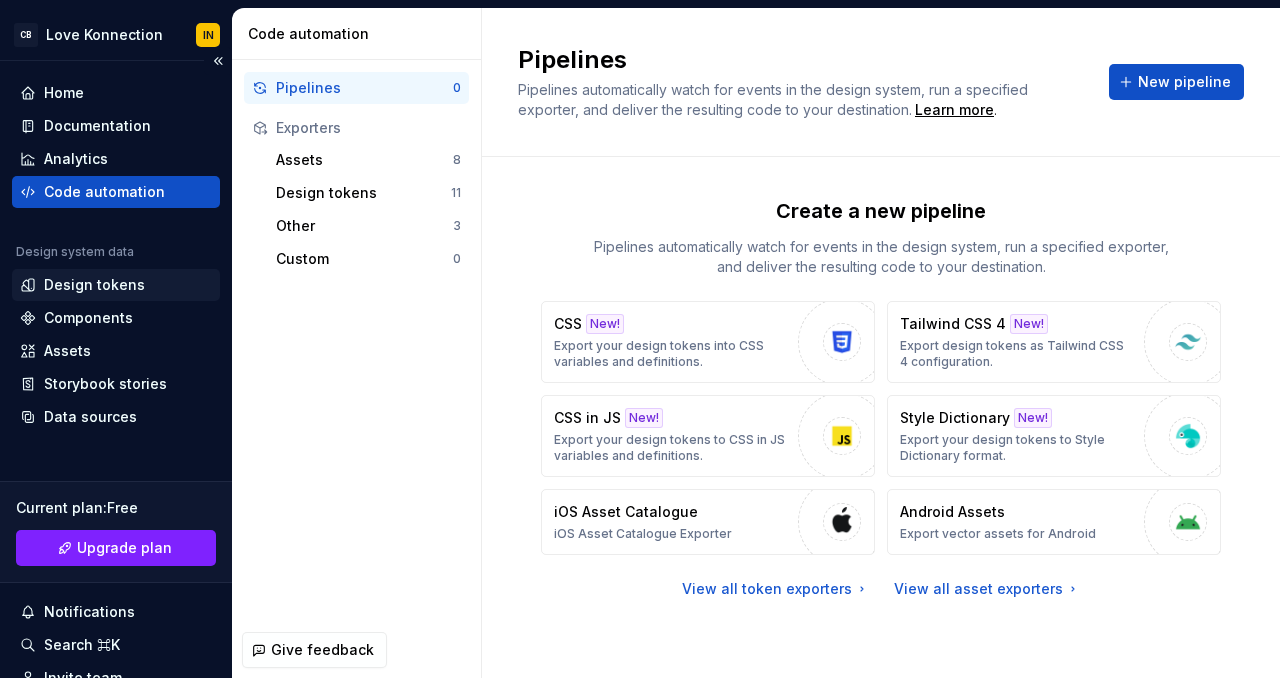 click on "Design tokens" at bounding box center [94, 285] 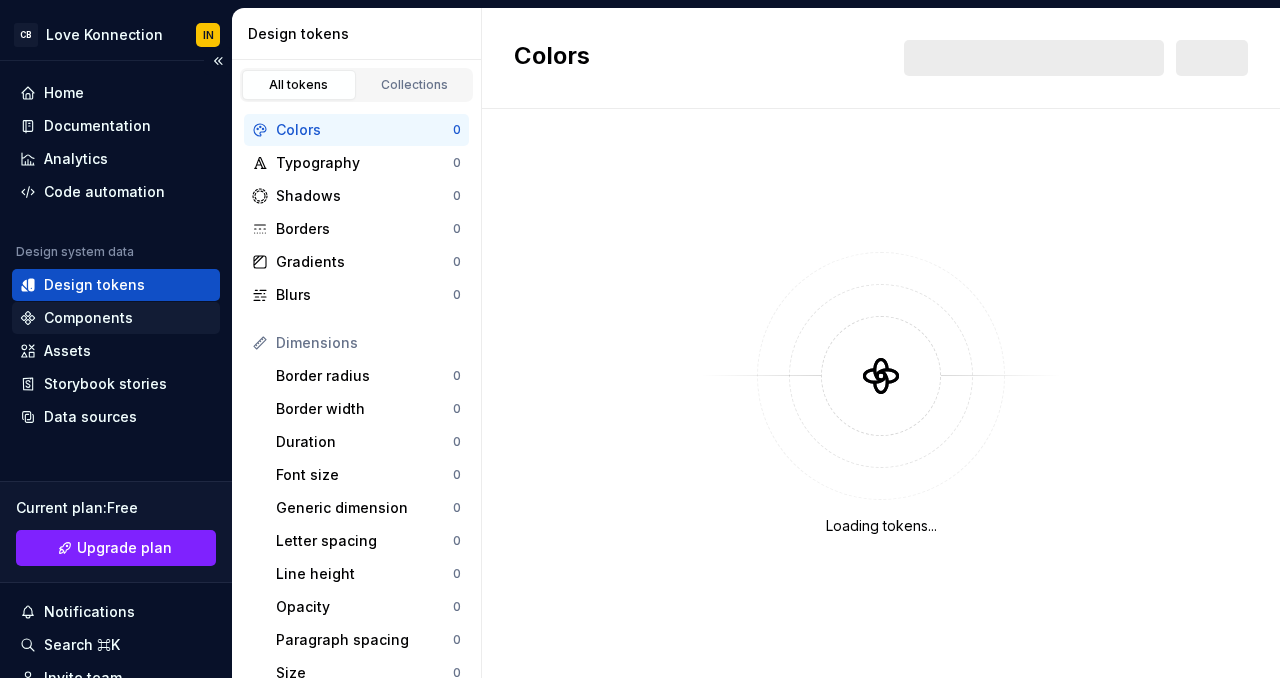 click on "Components" at bounding box center (88, 318) 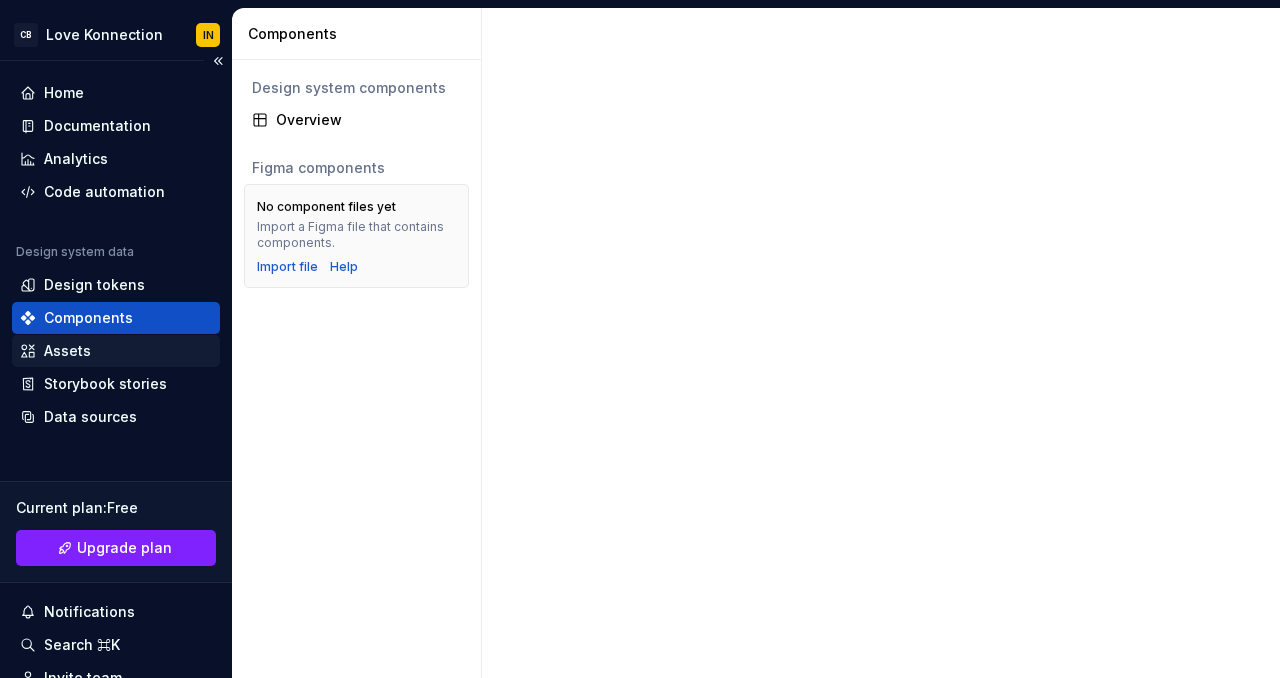 click on "Assets" at bounding box center [116, 351] 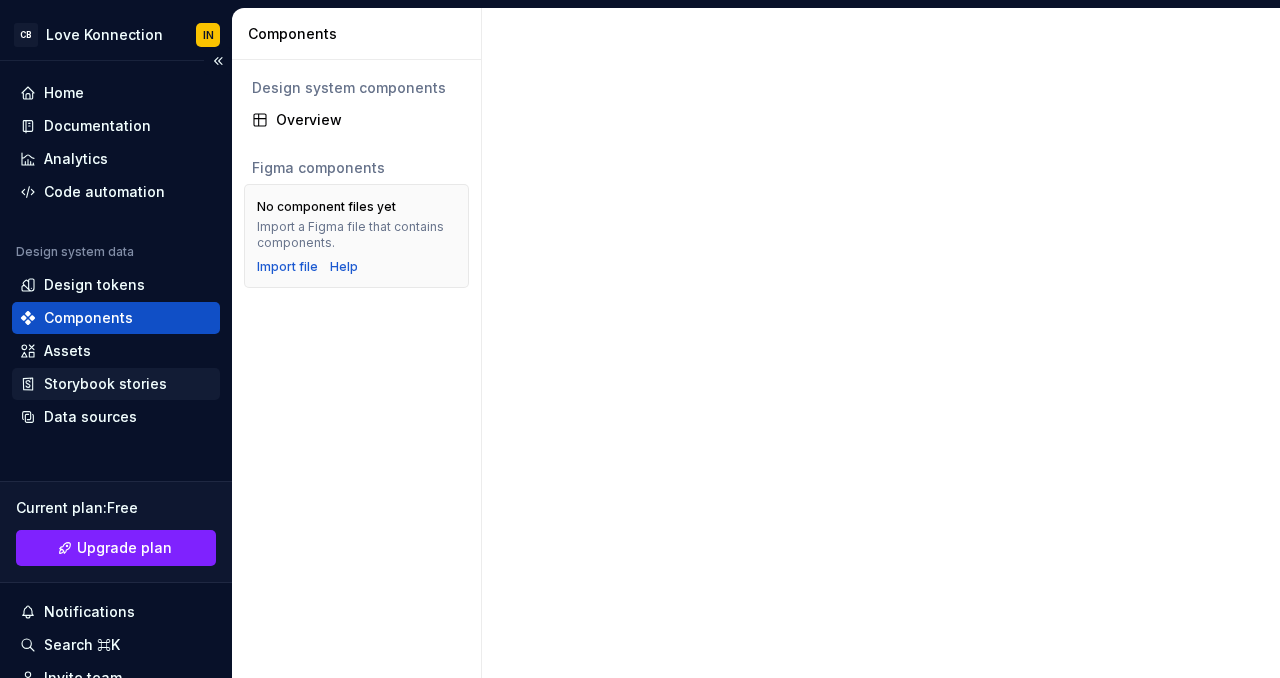 click on "Storybook stories" at bounding box center (105, 384) 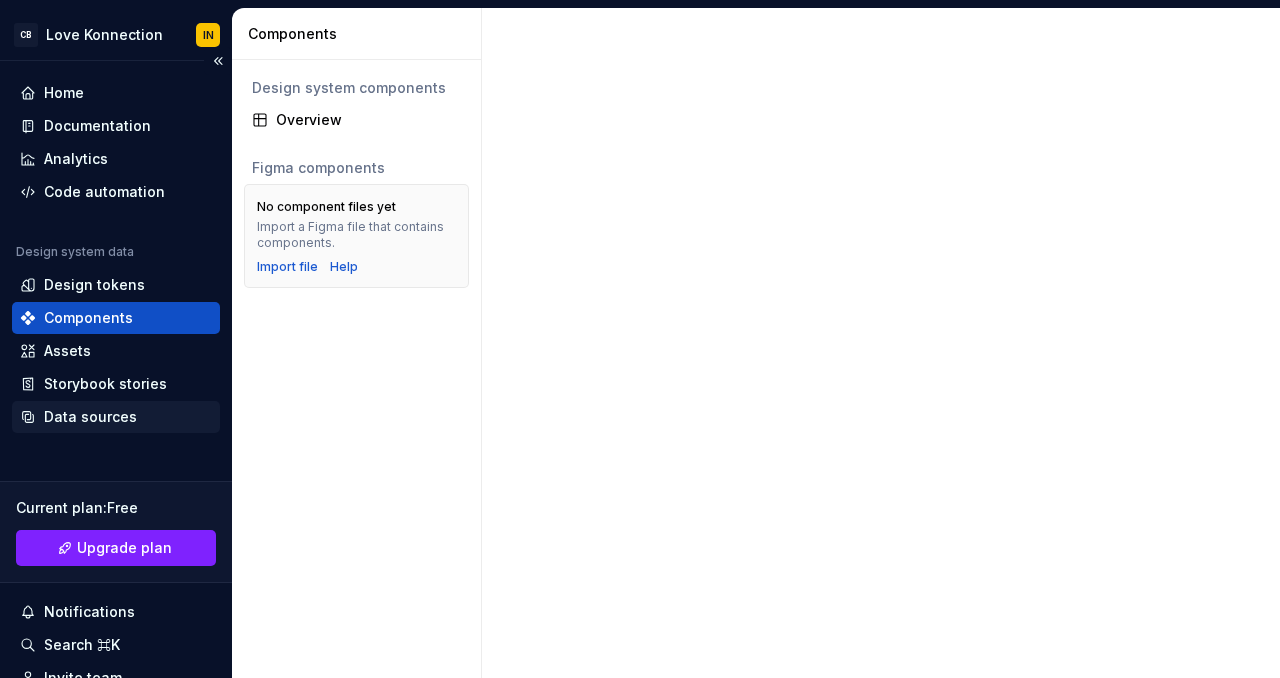 click on "Data sources" at bounding box center (90, 417) 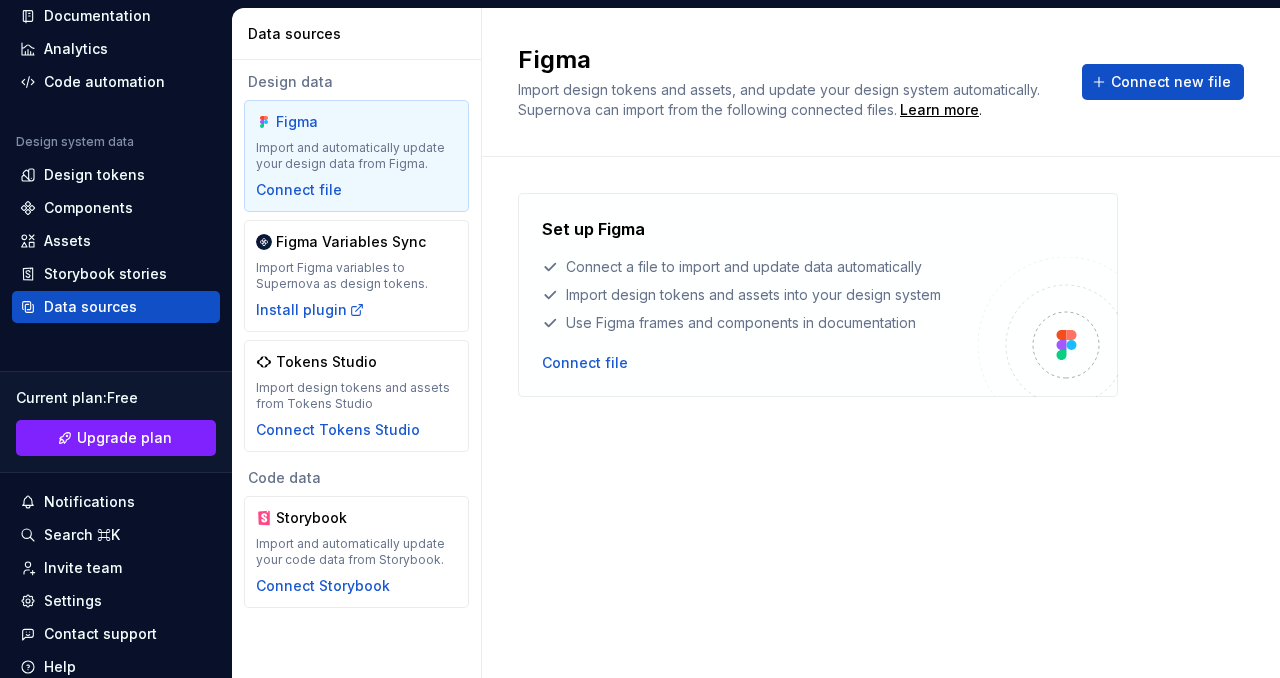 scroll, scrollTop: 184, scrollLeft: 0, axis: vertical 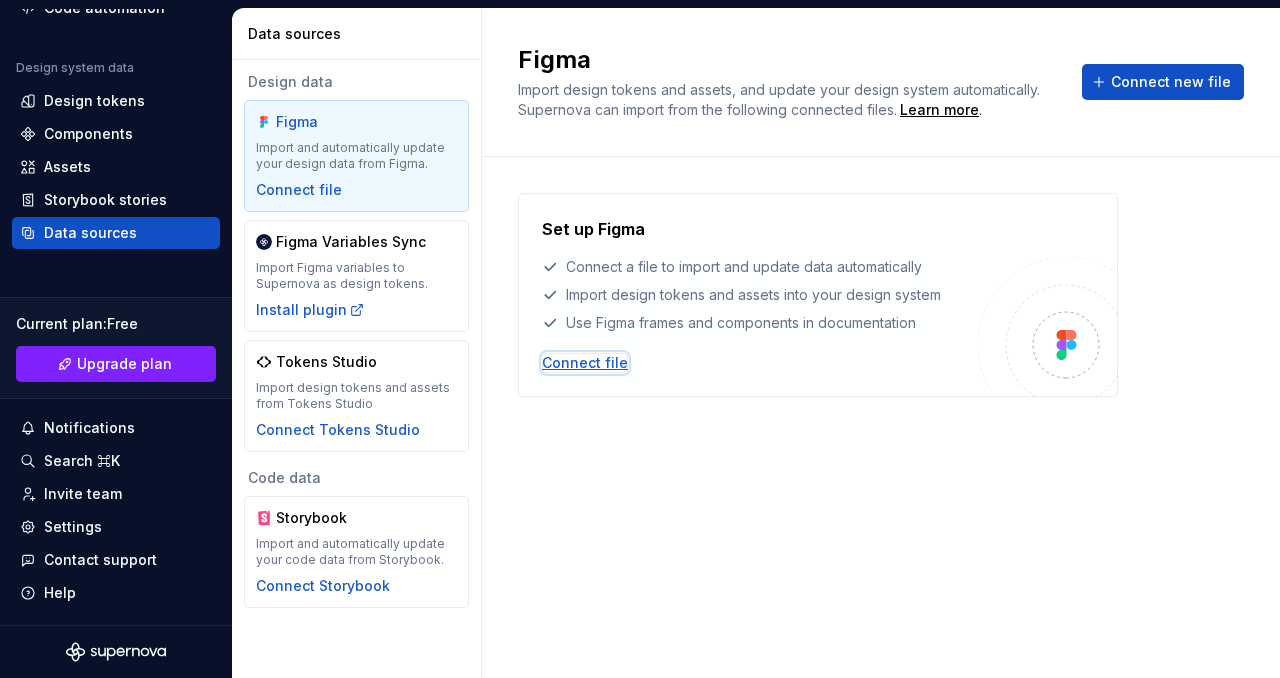 click on "Connect file" at bounding box center [585, 363] 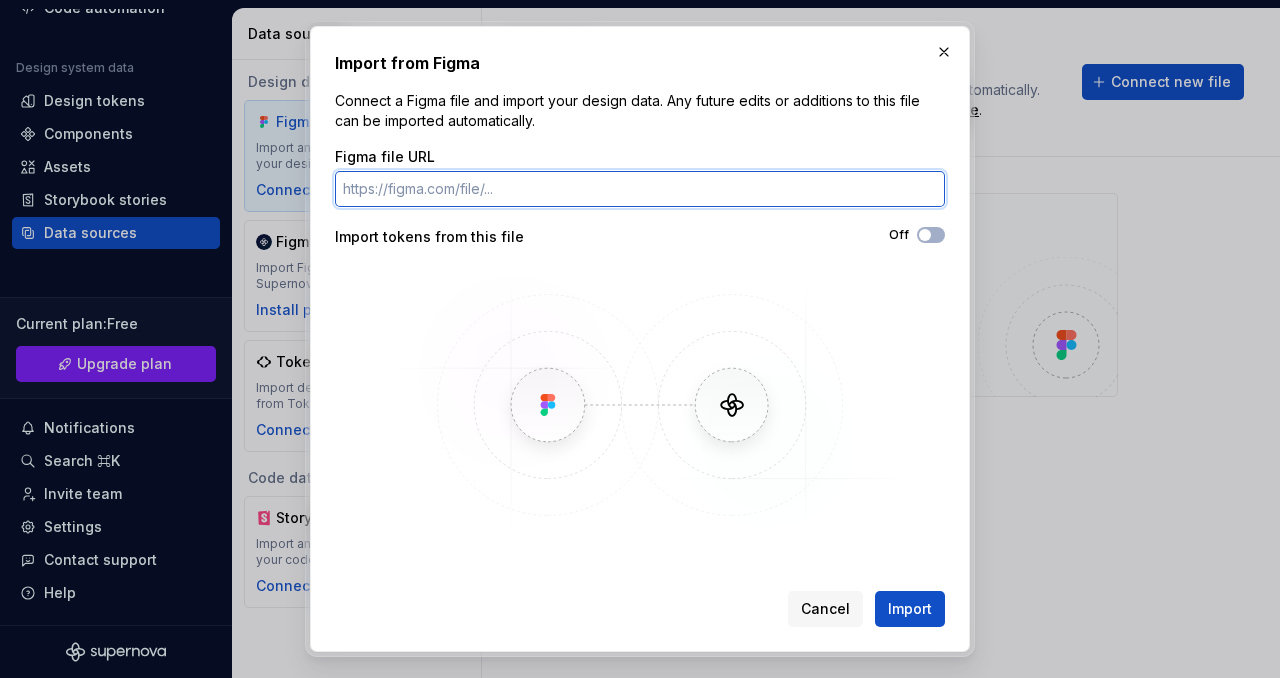 click on "Figma file URL" at bounding box center (640, 189) 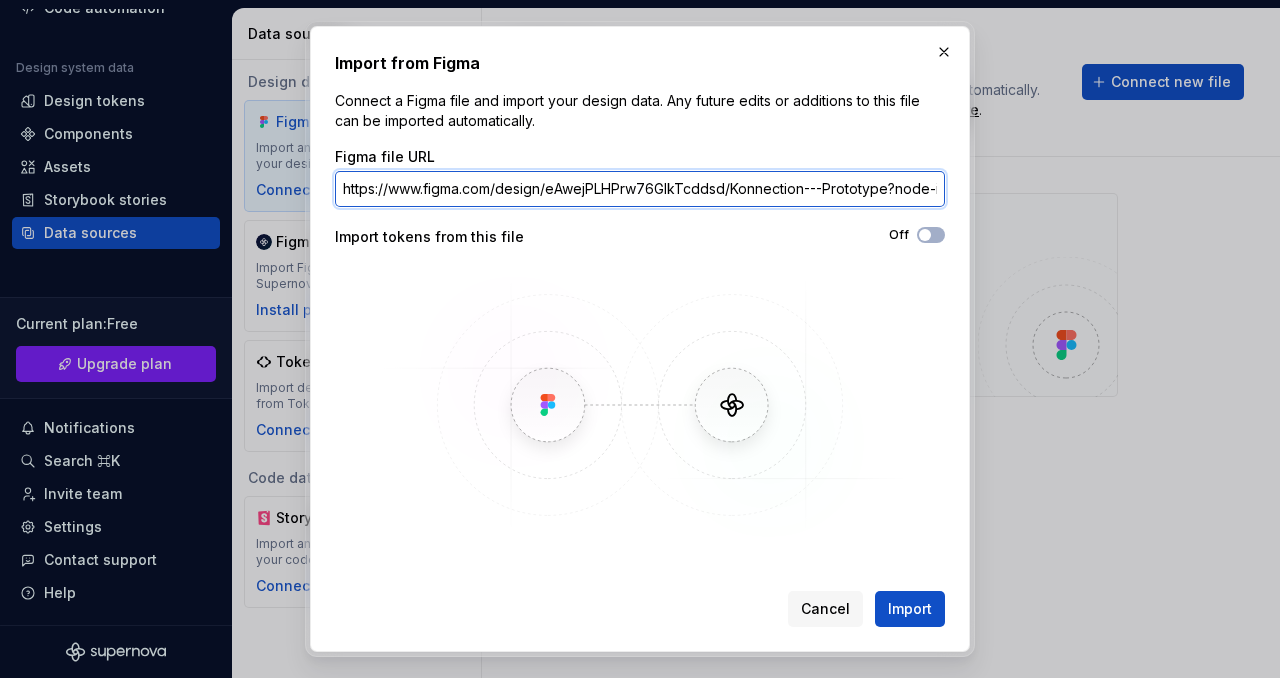 scroll, scrollTop: 0, scrollLeft: 256, axis: horizontal 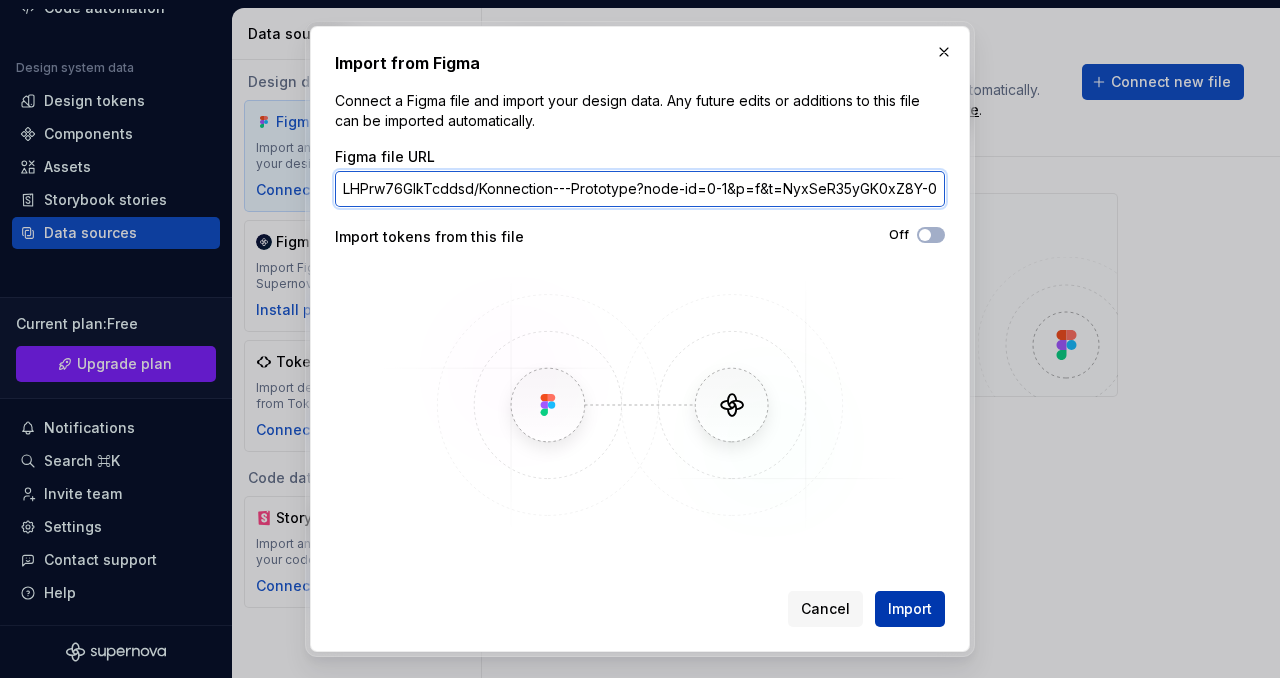 type on "https://www.figma.com/design/eAwejPLHPrw76GIkTcddsd/Konnection---Prototype?node-id=0-1&p=f&t=NyxSeR35yGK0xZ8Y-0" 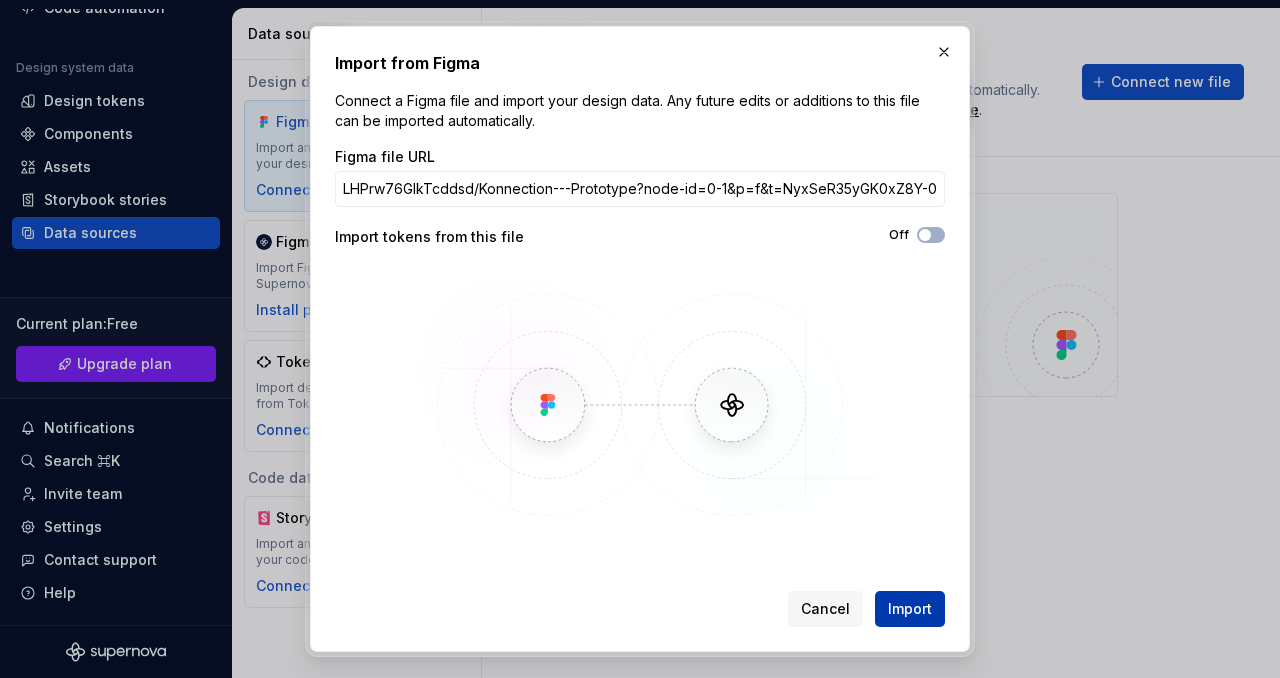 scroll, scrollTop: 0, scrollLeft: 0, axis: both 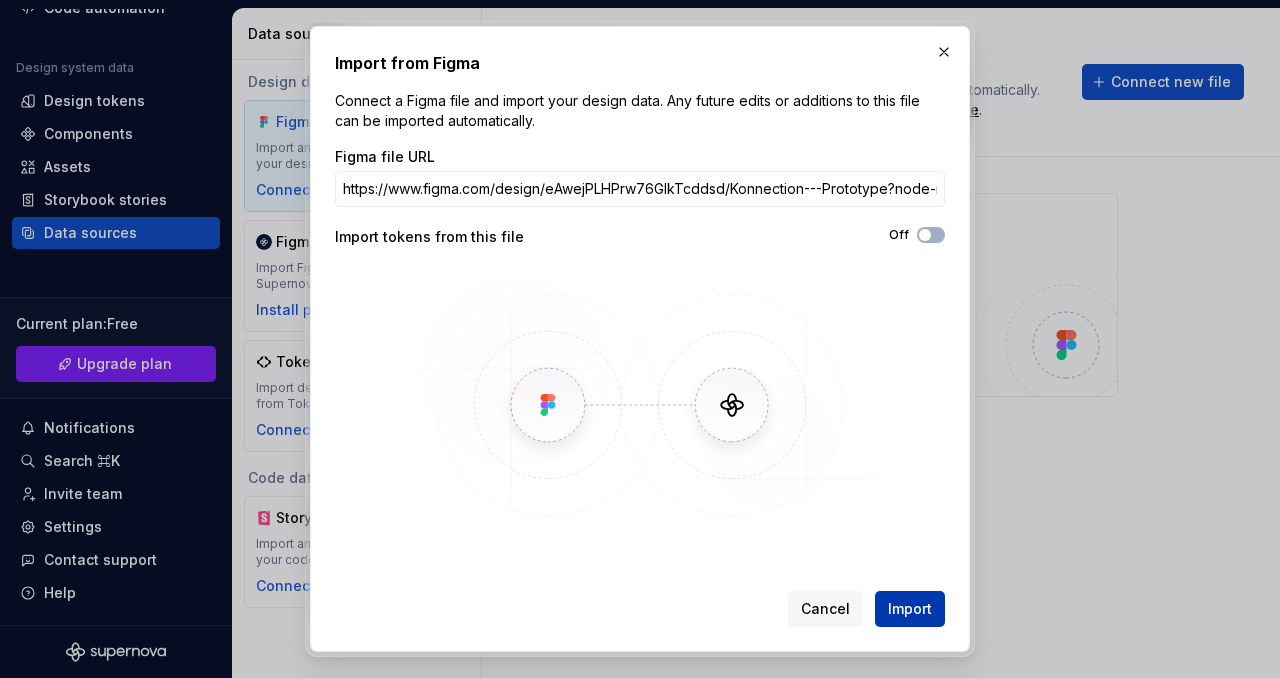 click on "Import" at bounding box center [910, 609] 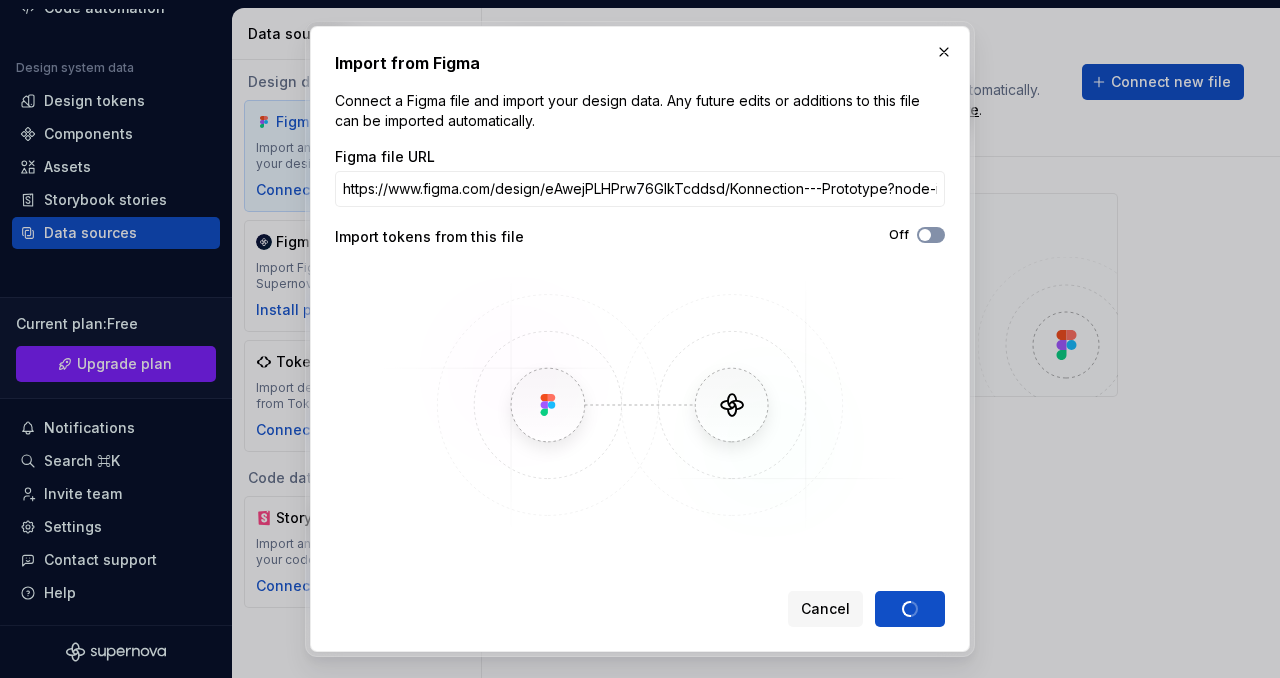click at bounding box center (925, 235) 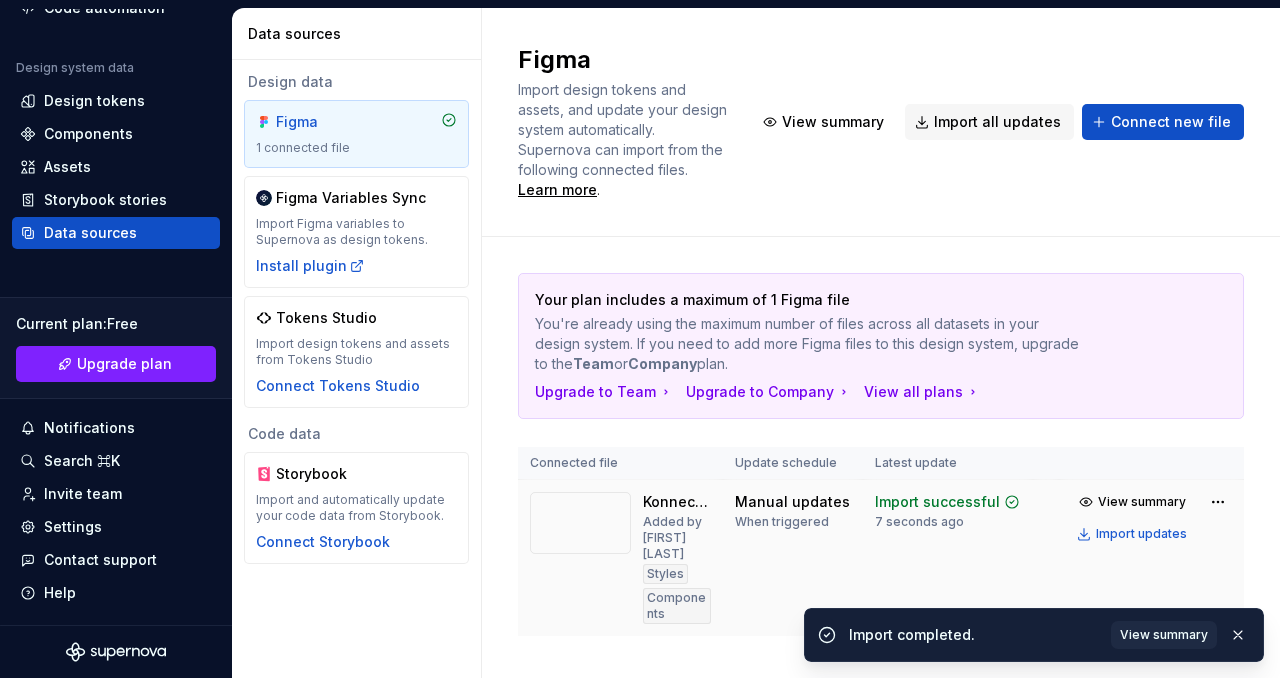 scroll, scrollTop: 14, scrollLeft: 0, axis: vertical 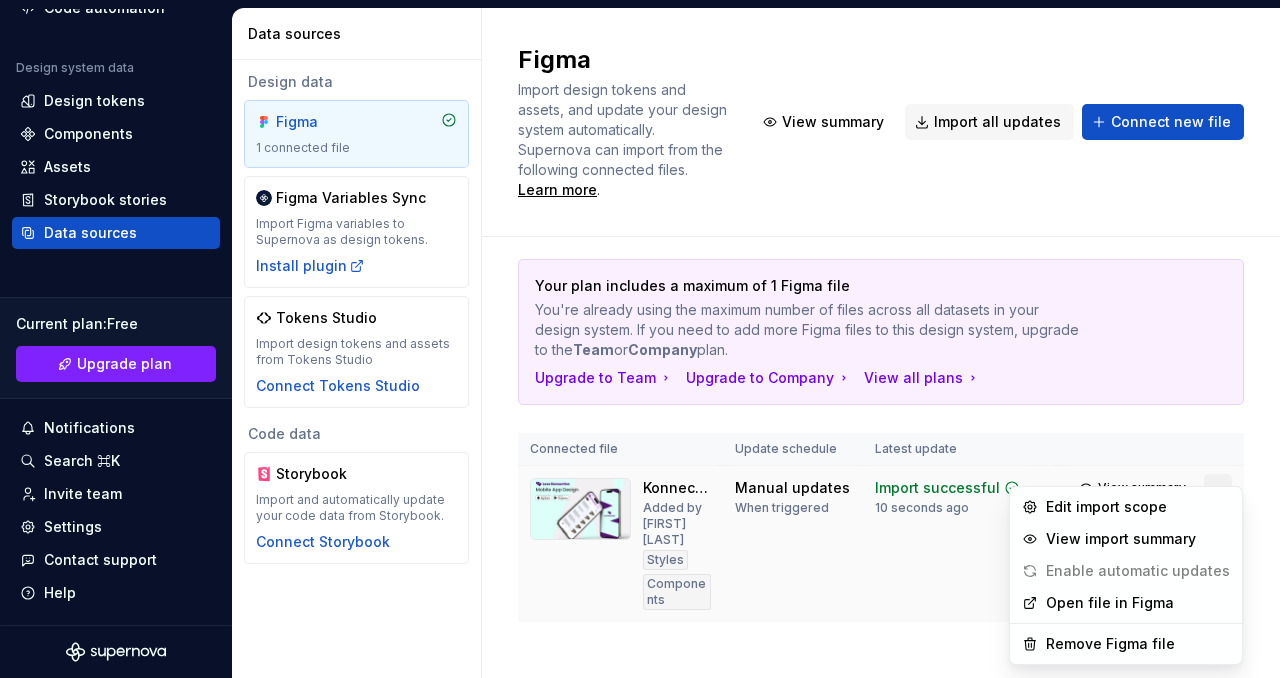 click on "Your plan includes a maximum of 1 Figma file You're already using the maximum number of files across all datasets in your design system. If you need to add more Figma files to this design system, upgrade to the  Team  or  Company  plan.   *" at bounding box center (640, 339) 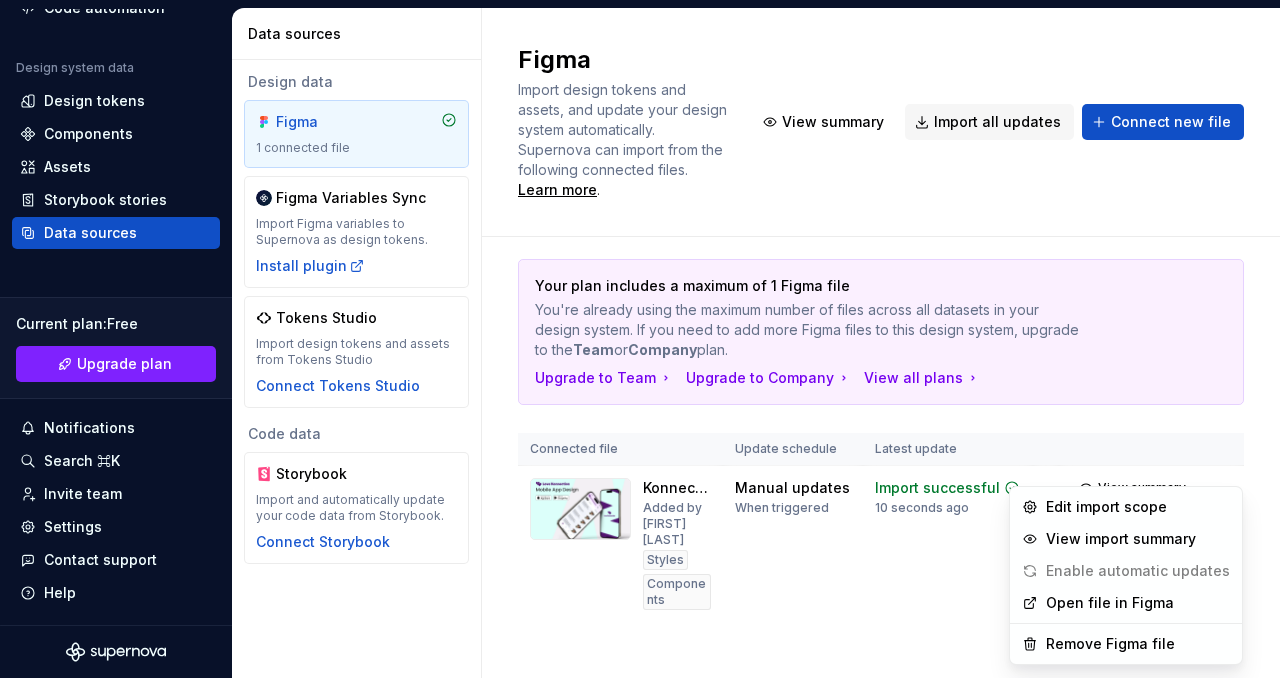 click on "Your plan includes a maximum of 1 Figma file You're already using the maximum number of files across all datasets in your design system. If you need to add more Figma files to this design system, upgrade to the  Team  or  Company  plan.   *" at bounding box center (640, 339) 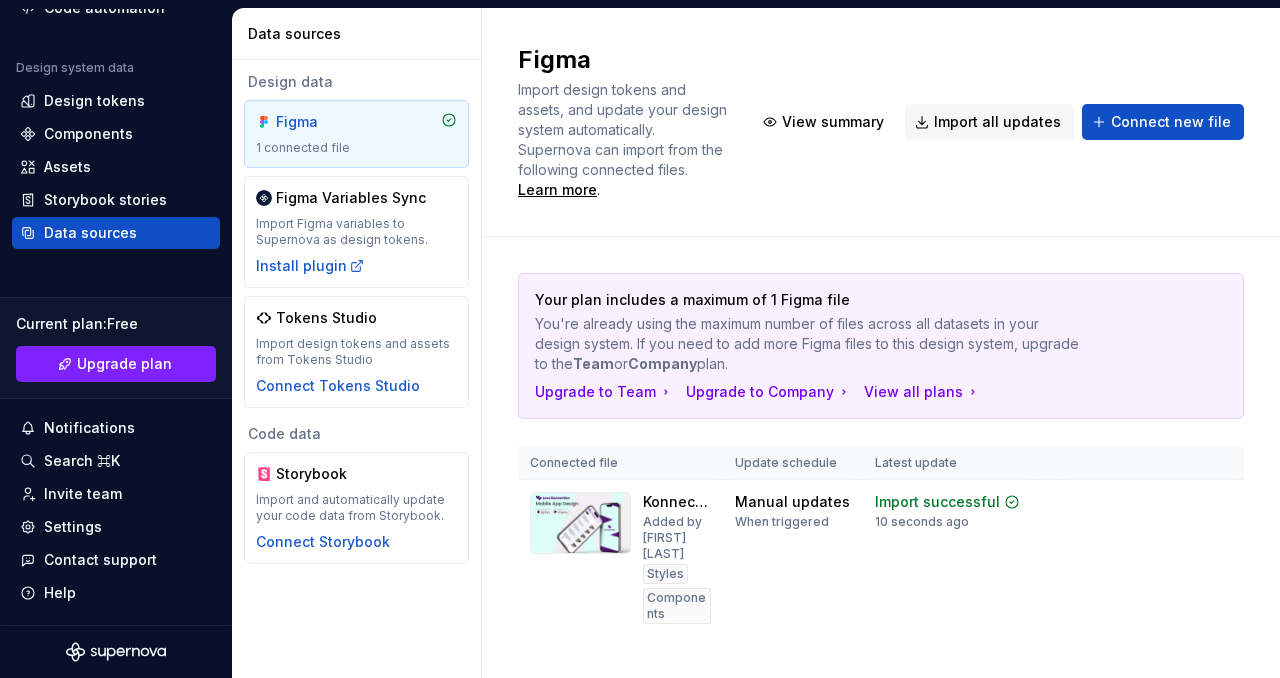 scroll, scrollTop: 14, scrollLeft: 0, axis: vertical 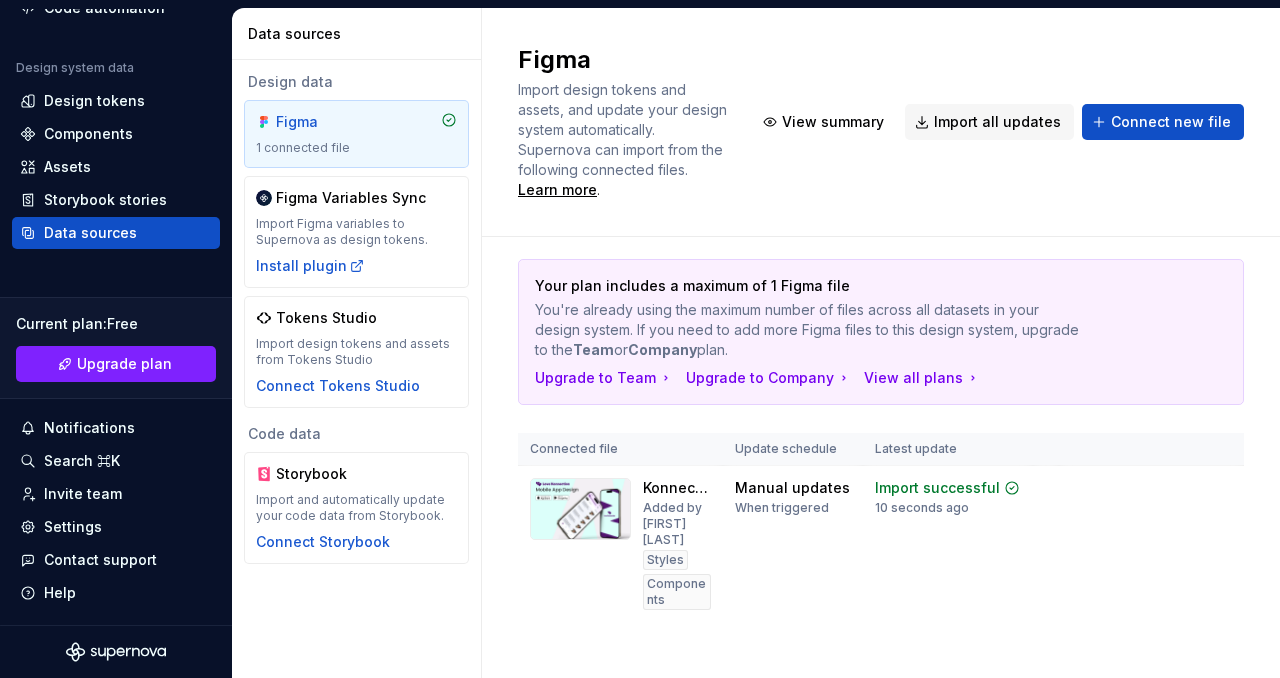 type 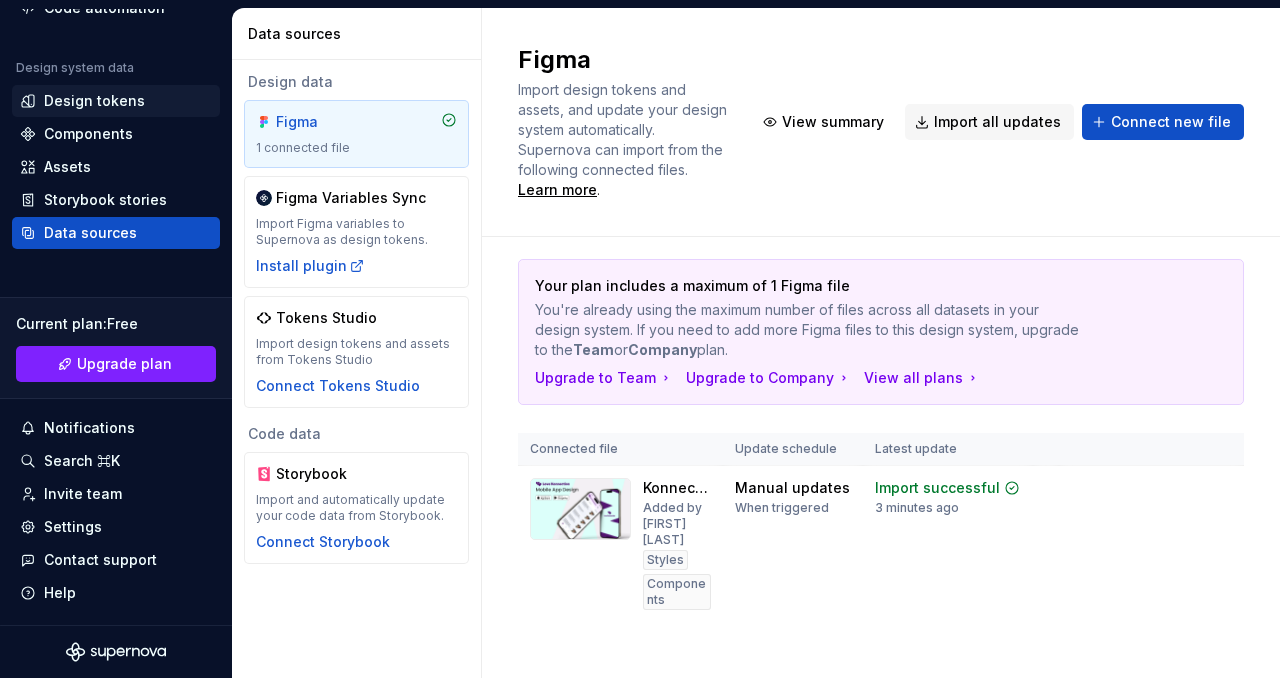click on "Design tokens" at bounding box center [94, 101] 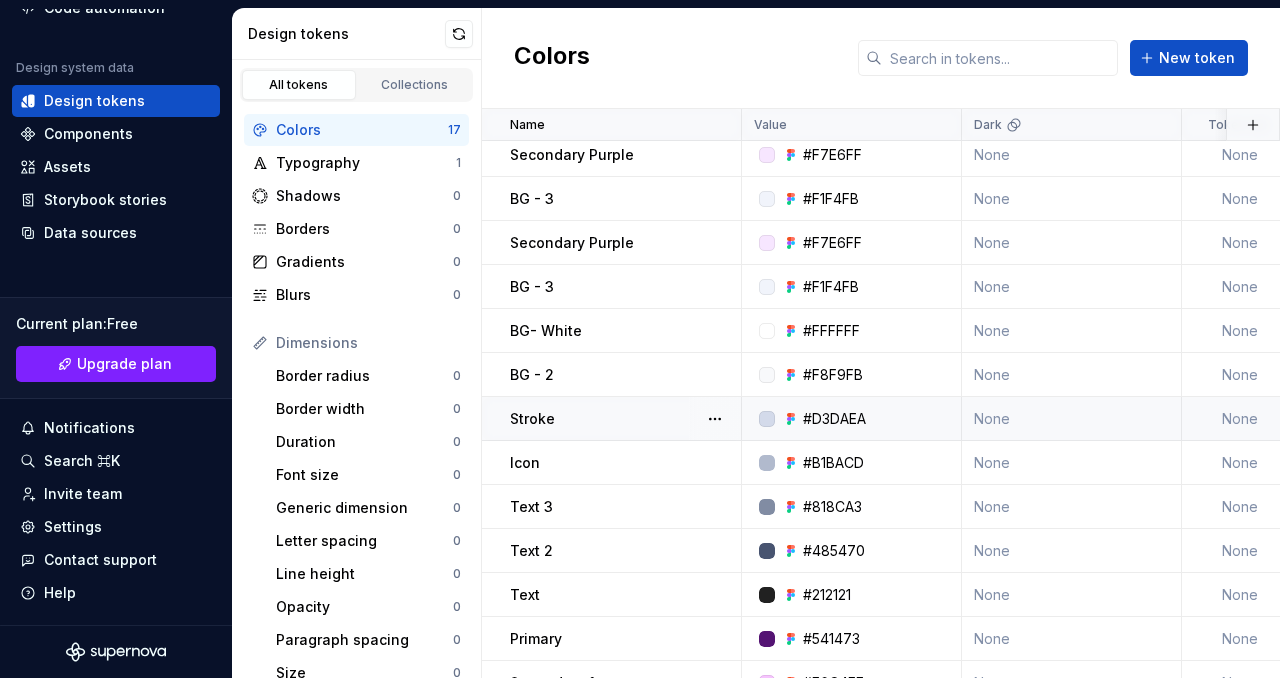 scroll, scrollTop: 0, scrollLeft: 0, axis: both 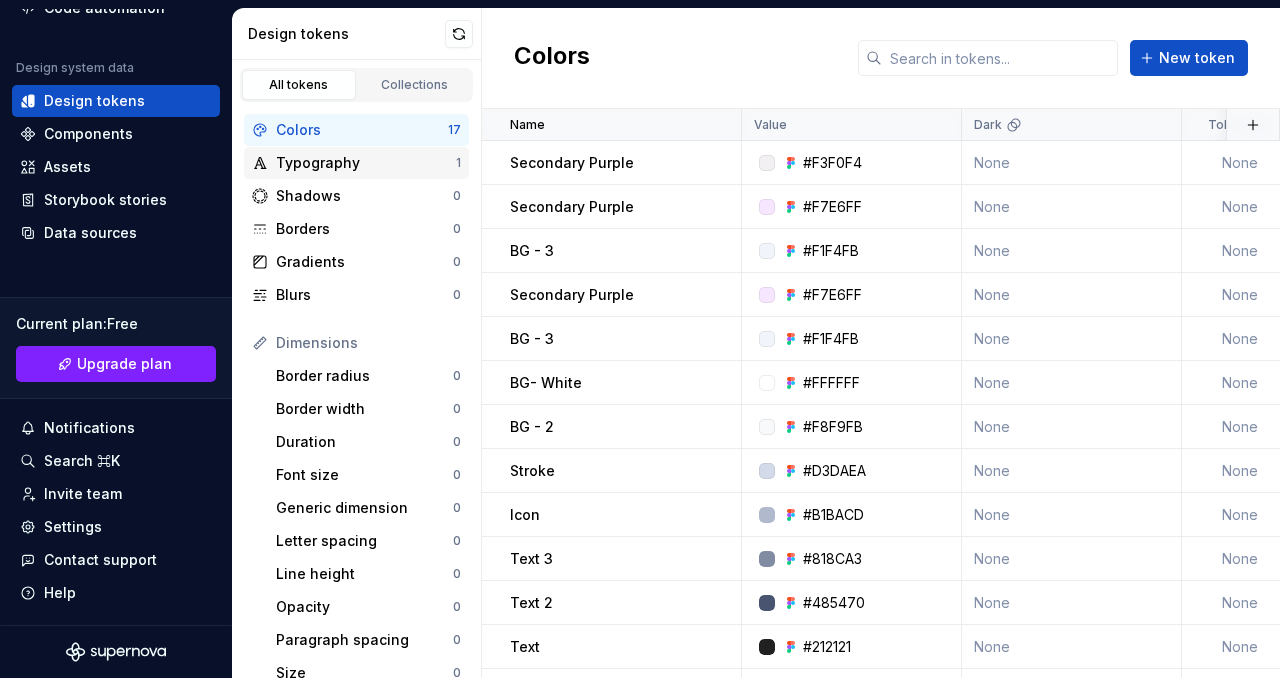 click on "Typography" at bounding box center (366, 163) 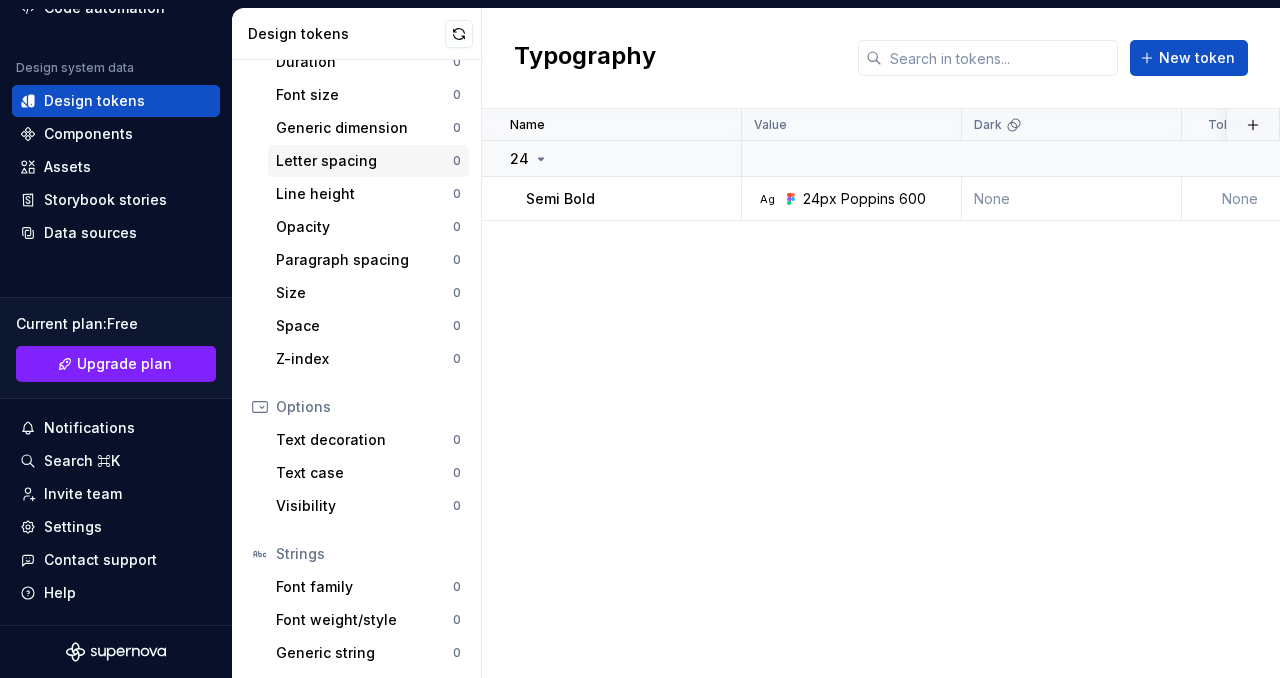 scroll, scrollTop: 416, scrollLeft: 0, axis: vertical 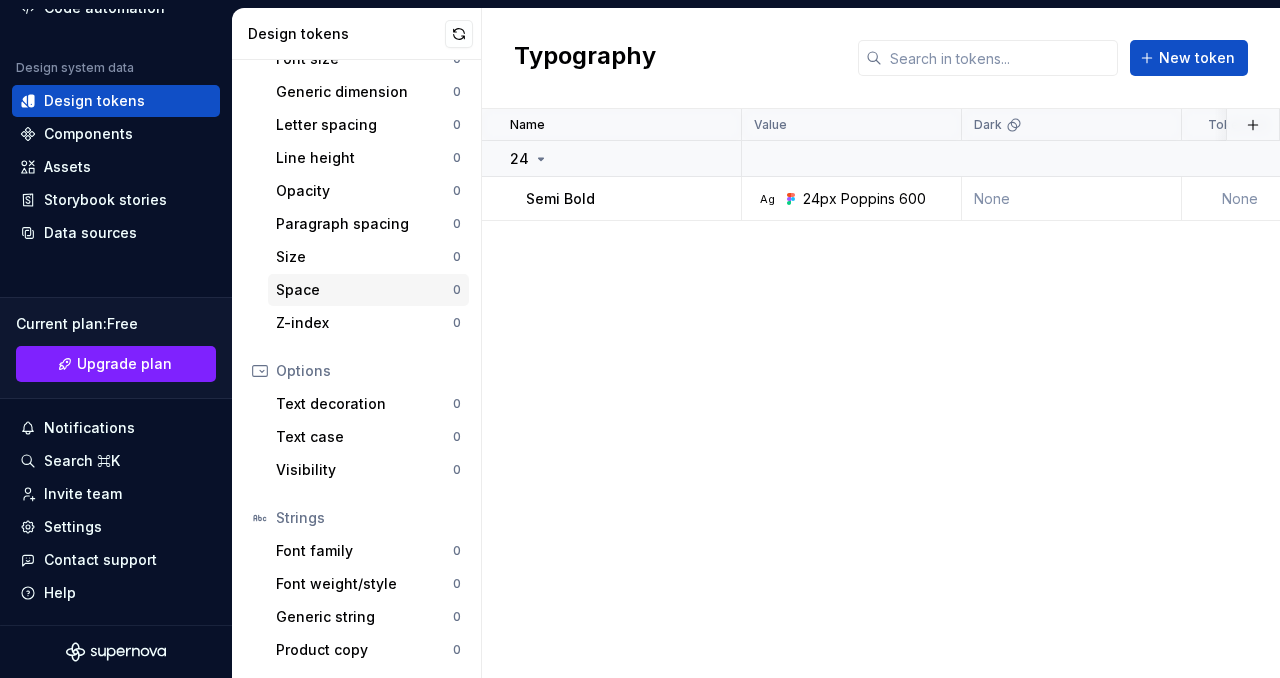 click on "Space" at bounding box center [364, 290] 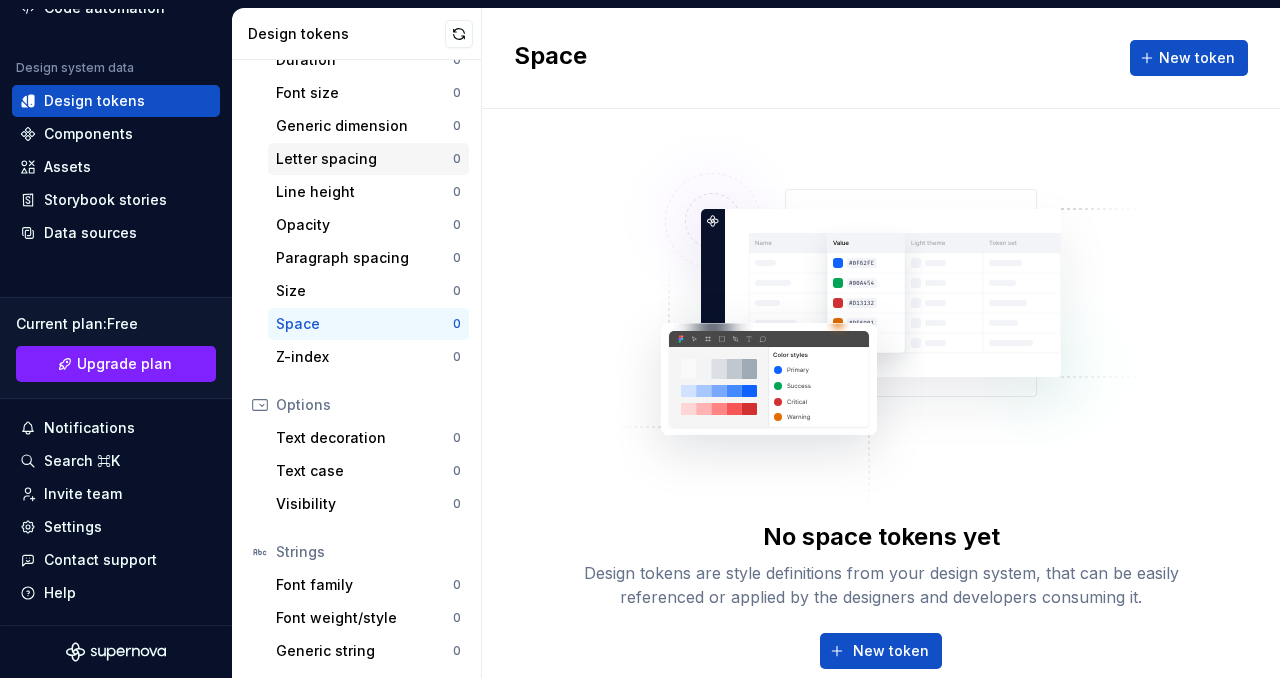 scroll, scrollTop: 416, scrollLeft: 0, axis: vertical 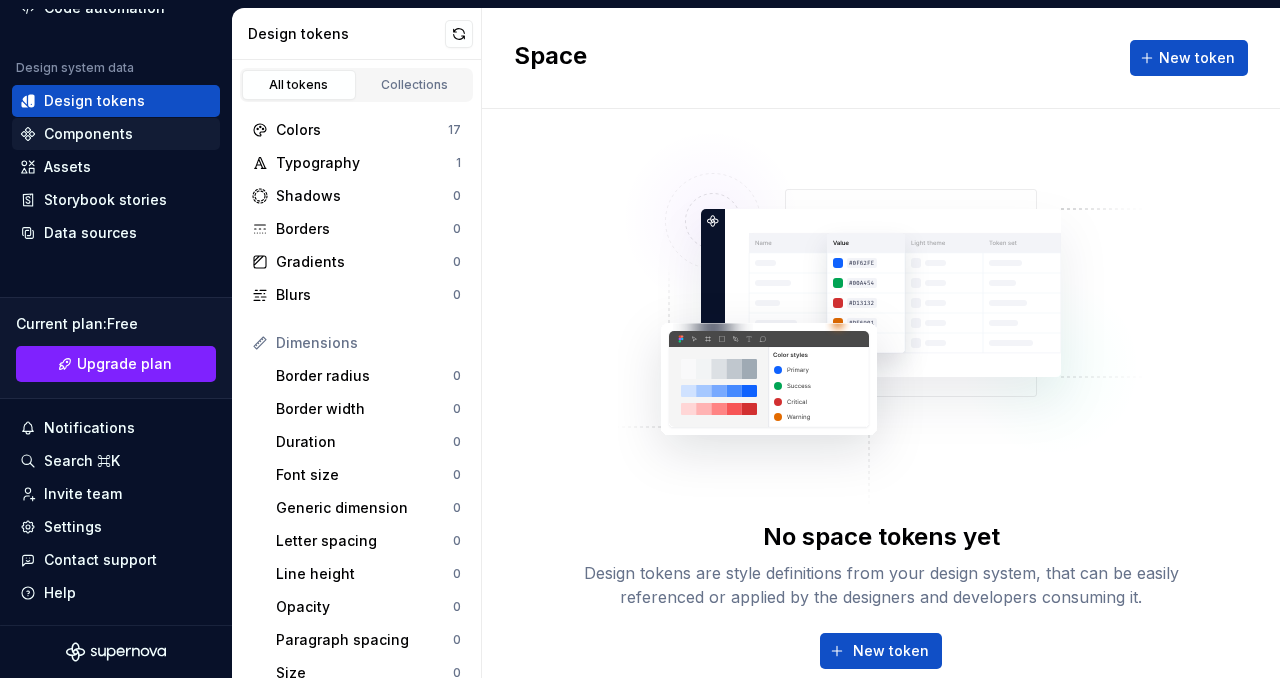 click on "Components" at bounding box center [116, 134] 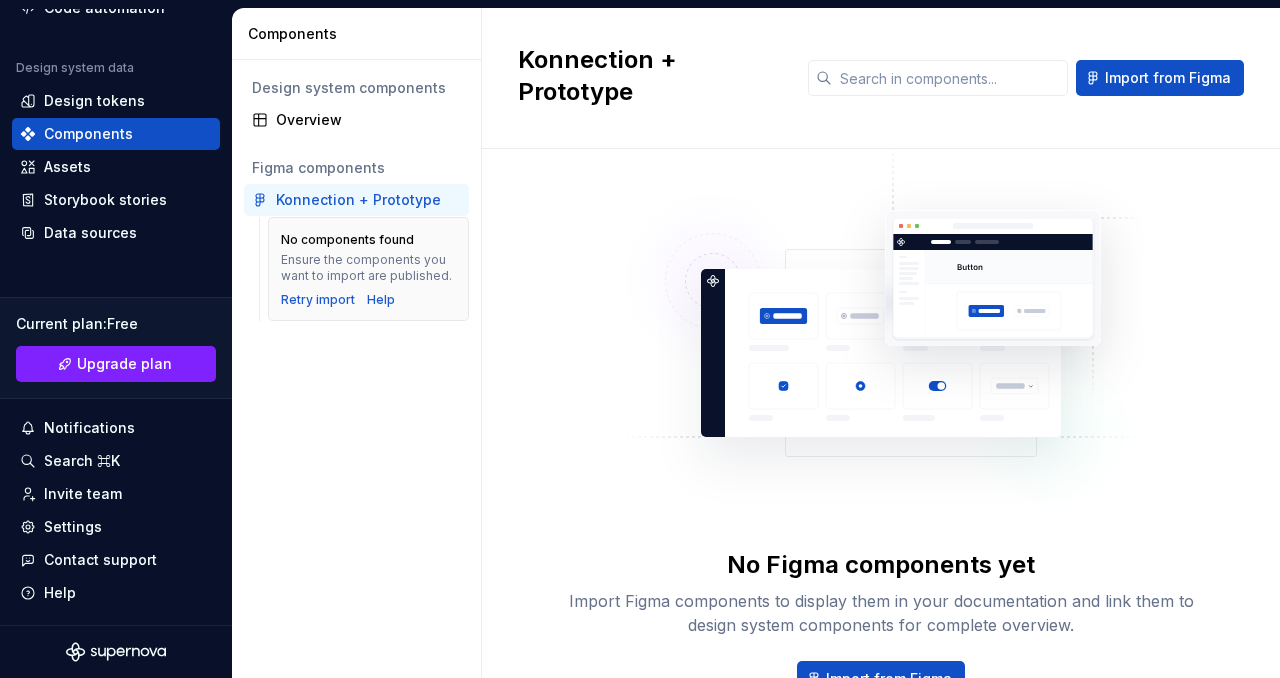 scroll, scrollTop: 0, scrollLeft: 0, axis: both 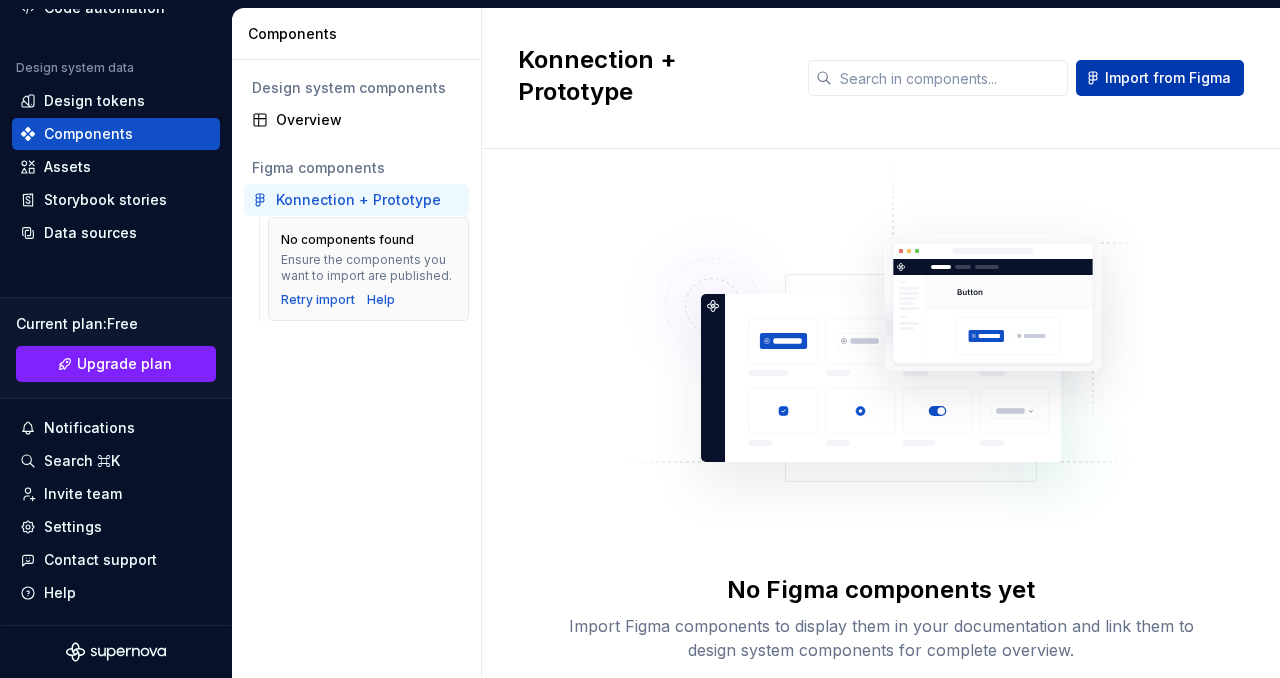 click on "Import from Figma" at bounding box center (1168, 78) 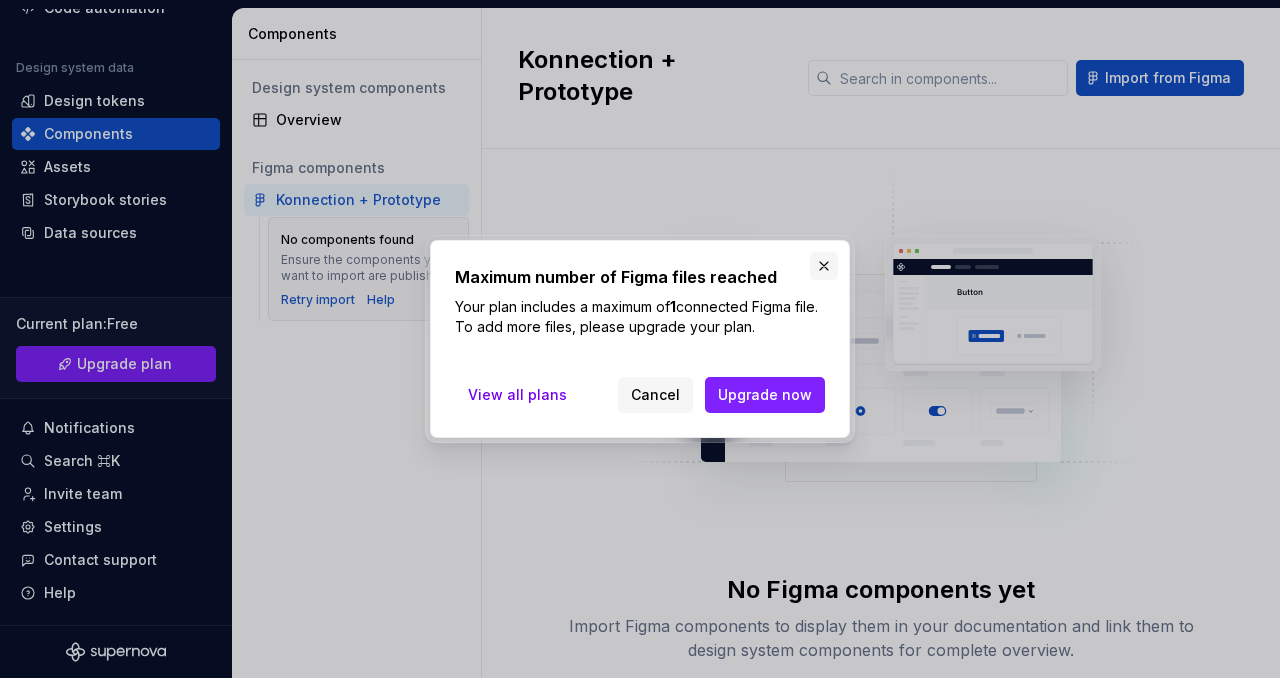 click at bounding box center (824, 266) 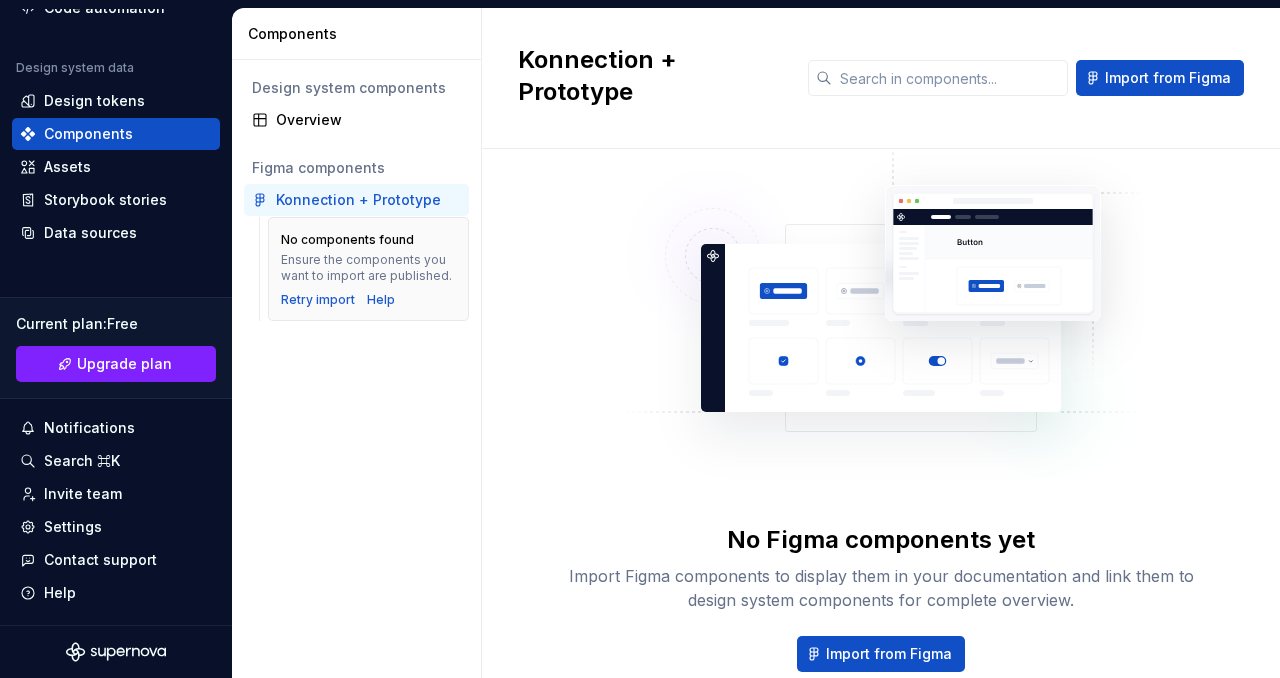 scroll, scrollTop: 141, scrollLeft: 0, axis: vertical 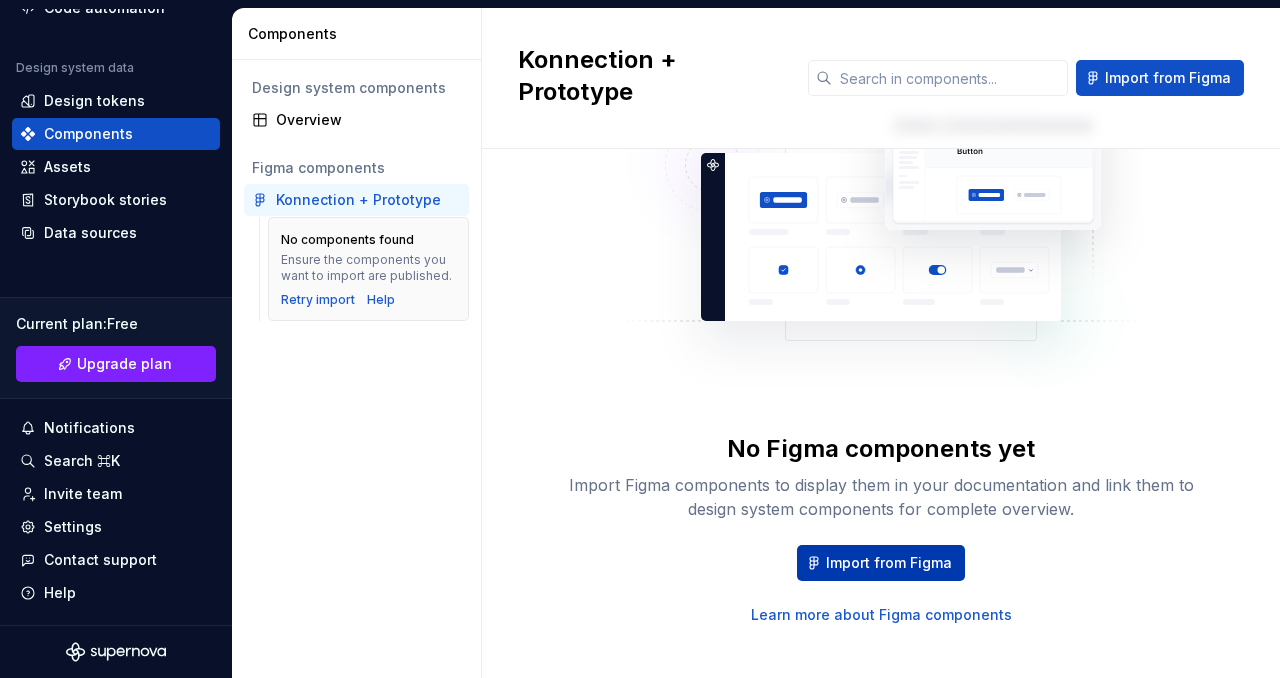 click on "Import from Figma" at bounding box center (889, 563) 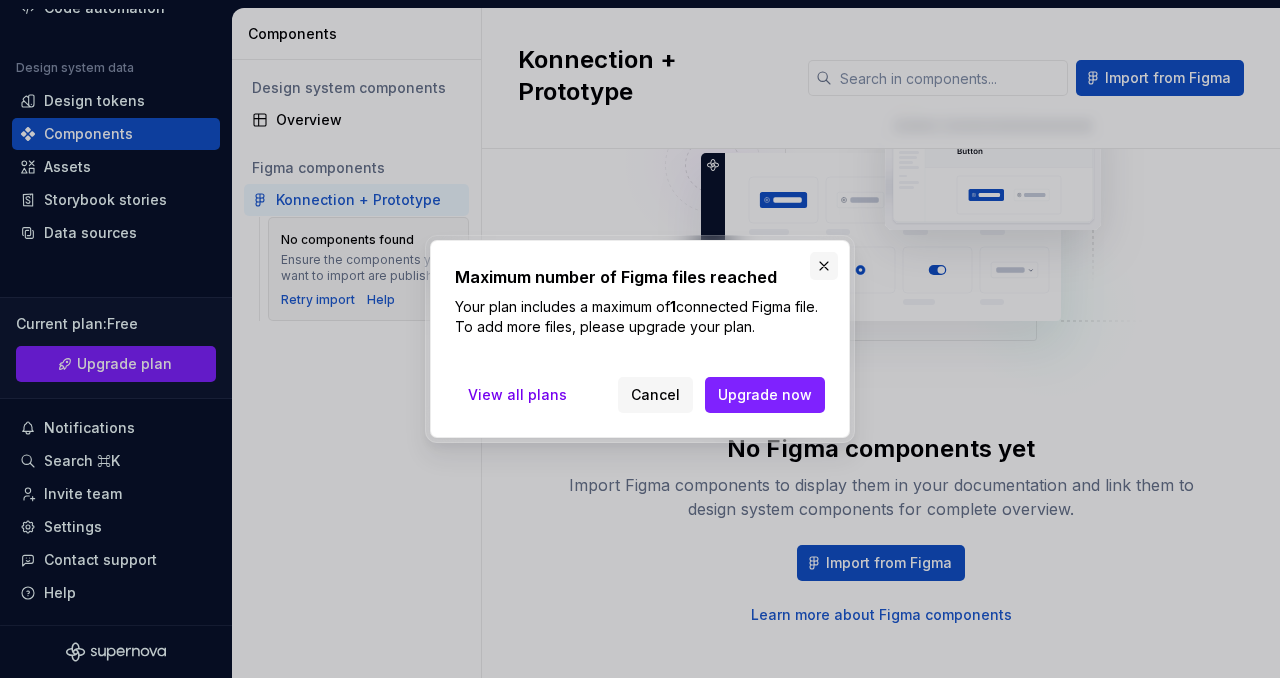 click at bounding box center [824, 266] 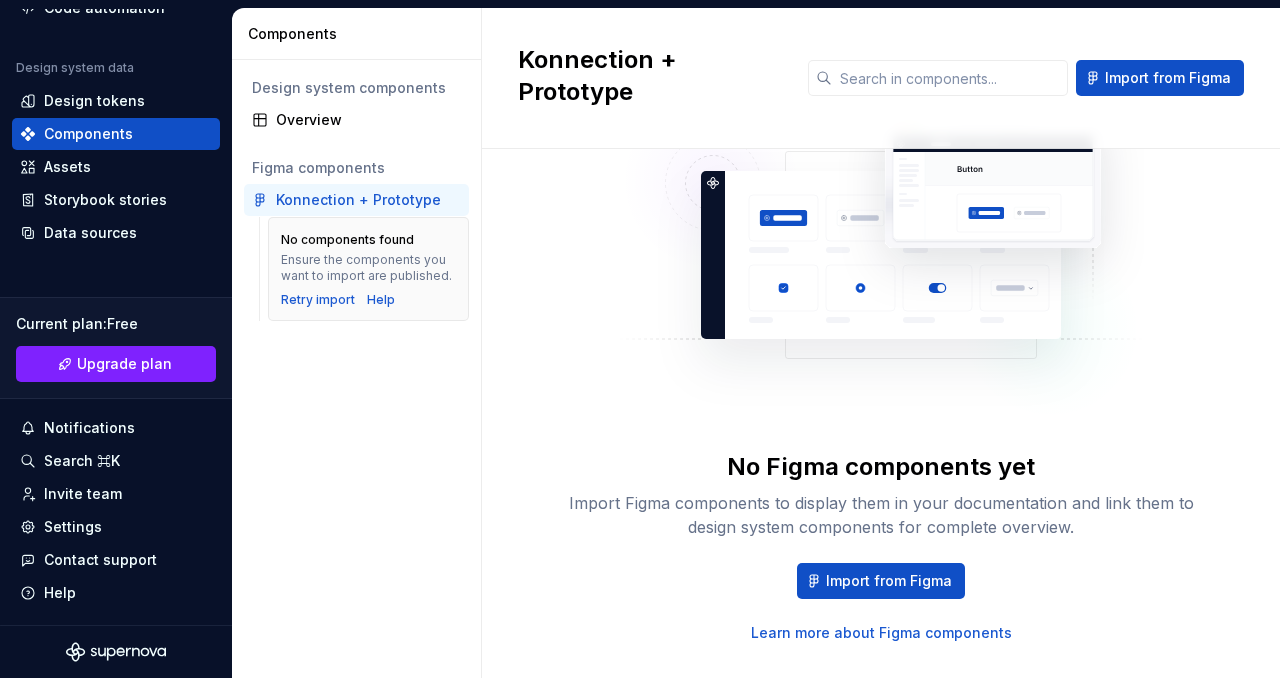 scroll, scrollTop: 141, scrollLeft: 0, axis: vertical 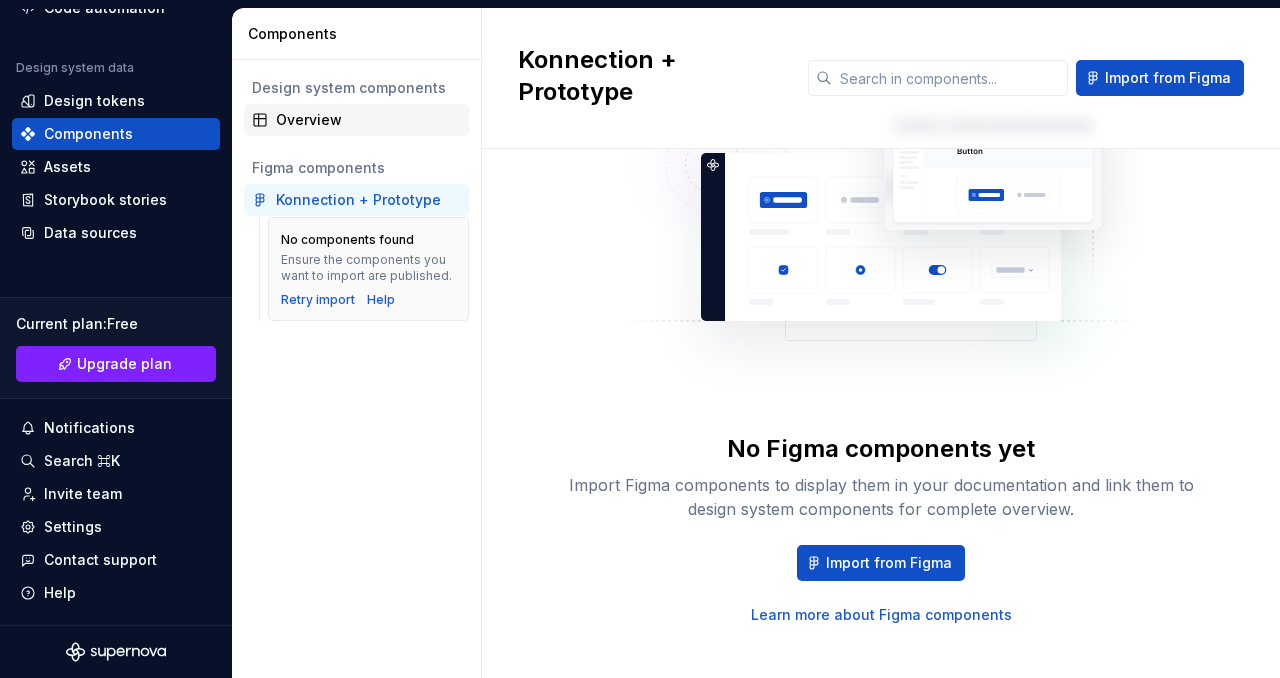 click on "Overview" at bounding box center (368, 120) 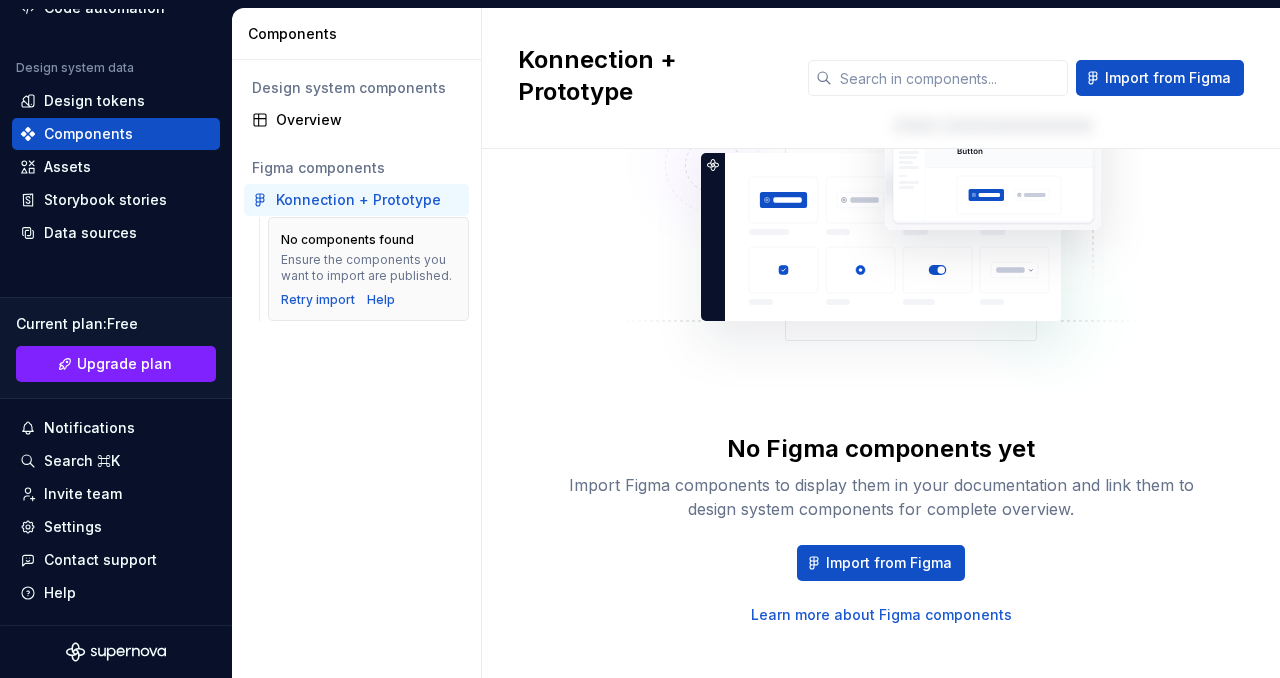 scroll, scrollTop: 0, scrollLeft: 0, axis: both 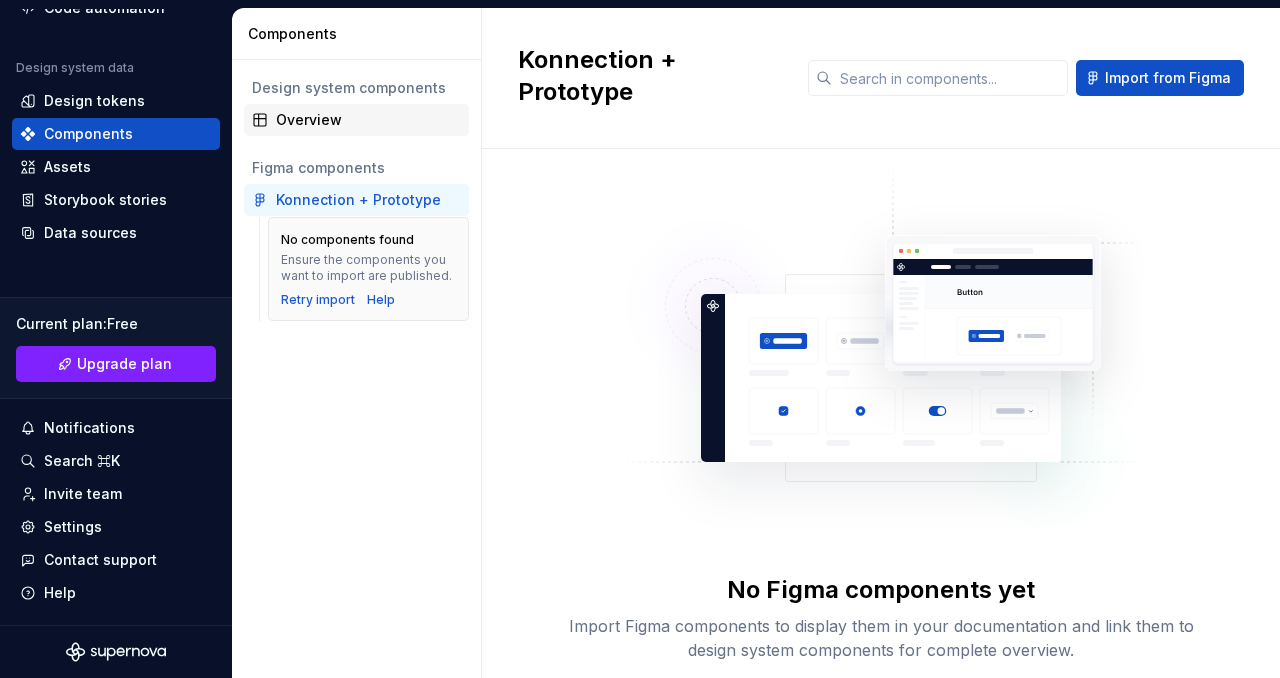 click on "Overview" at bounding box center (368, 120) 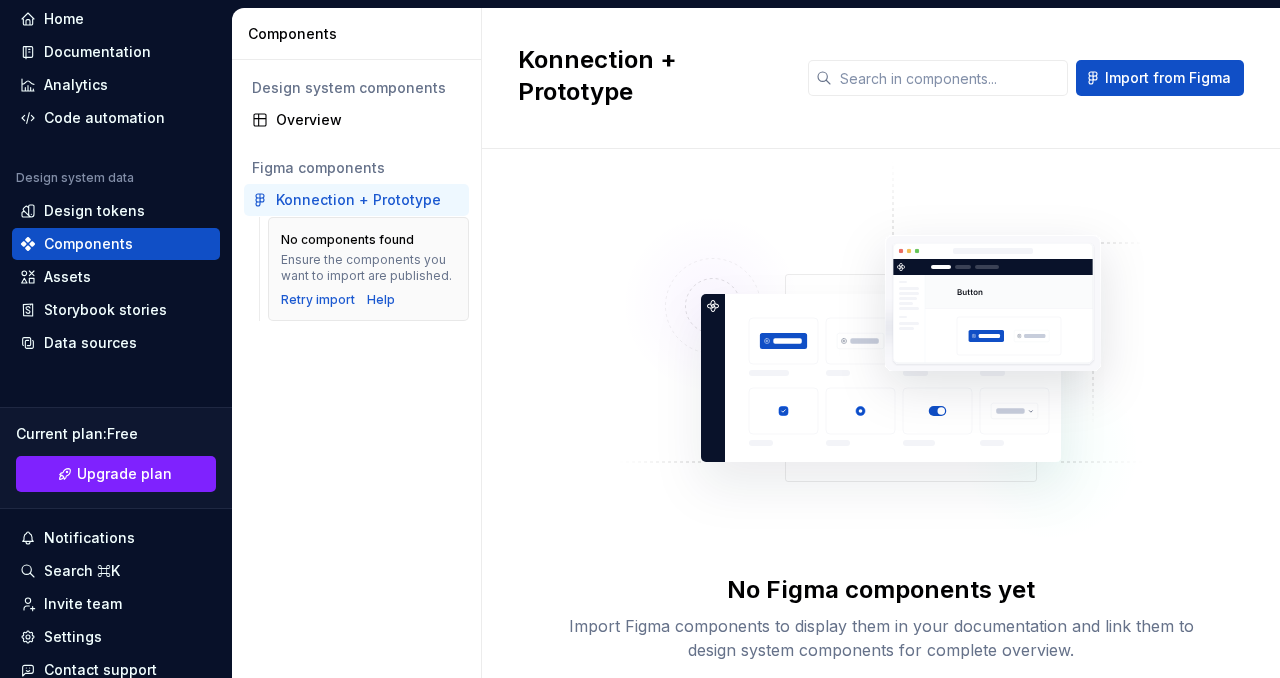 scroll, scrollTop: 27, scrollLeft: 0, axis: vertical 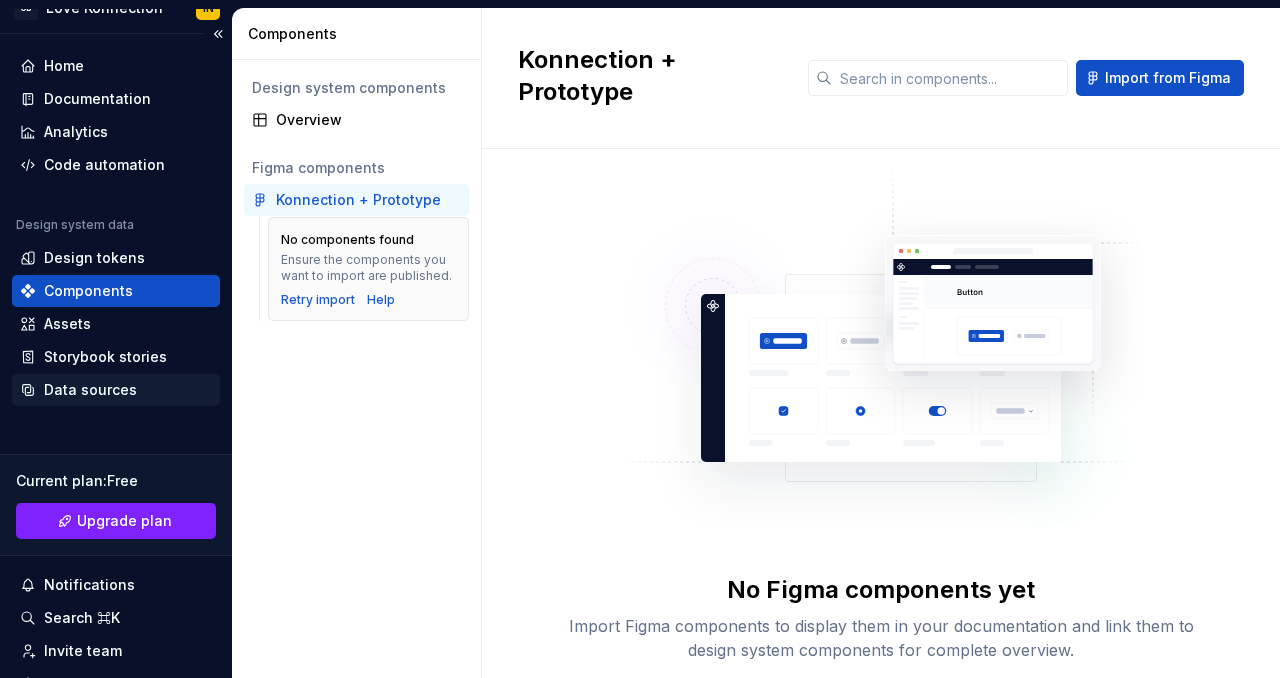 click on "Data sources" at bounding box center [90, 390] 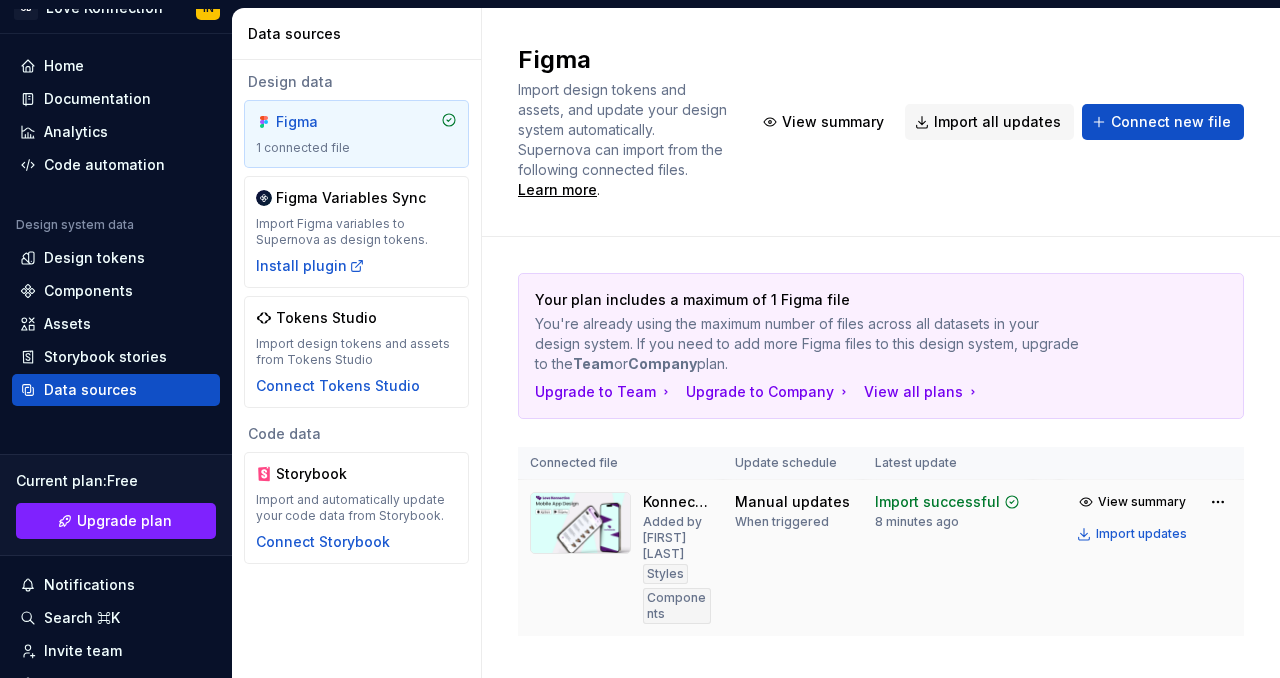 scroll, scrollTop: 14, scrollLeft: 0, axis: vertical 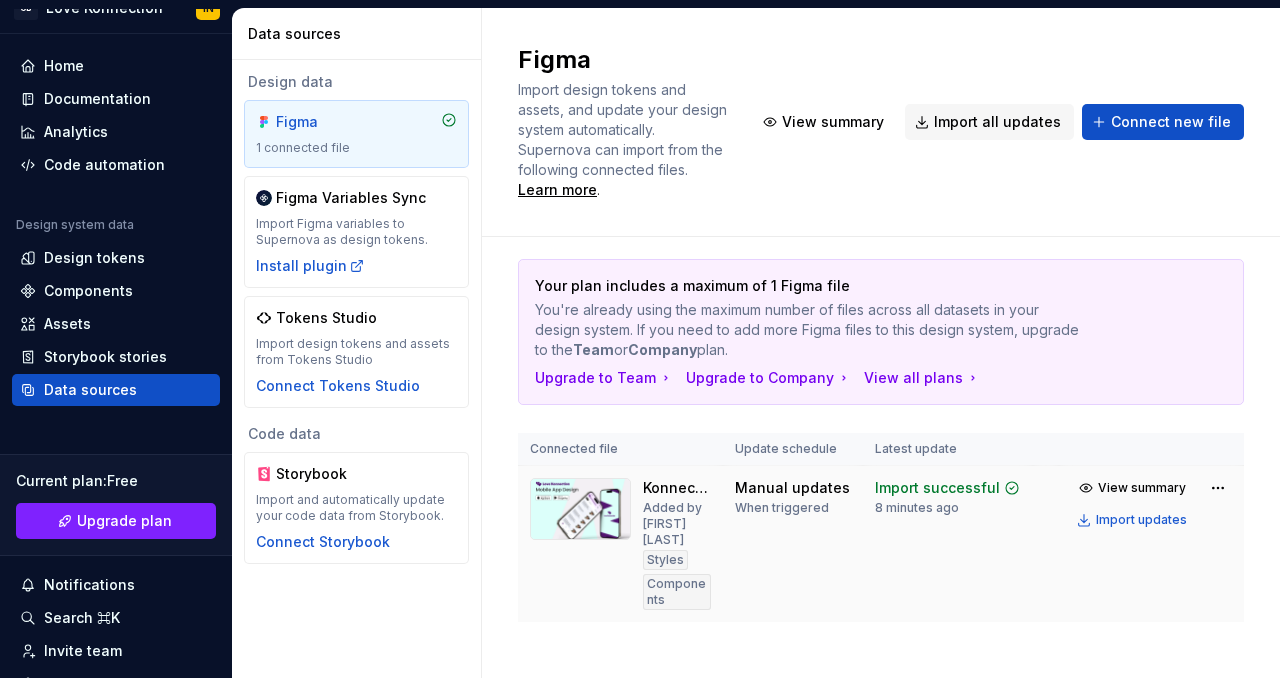 click at bounding box center [580, 544] 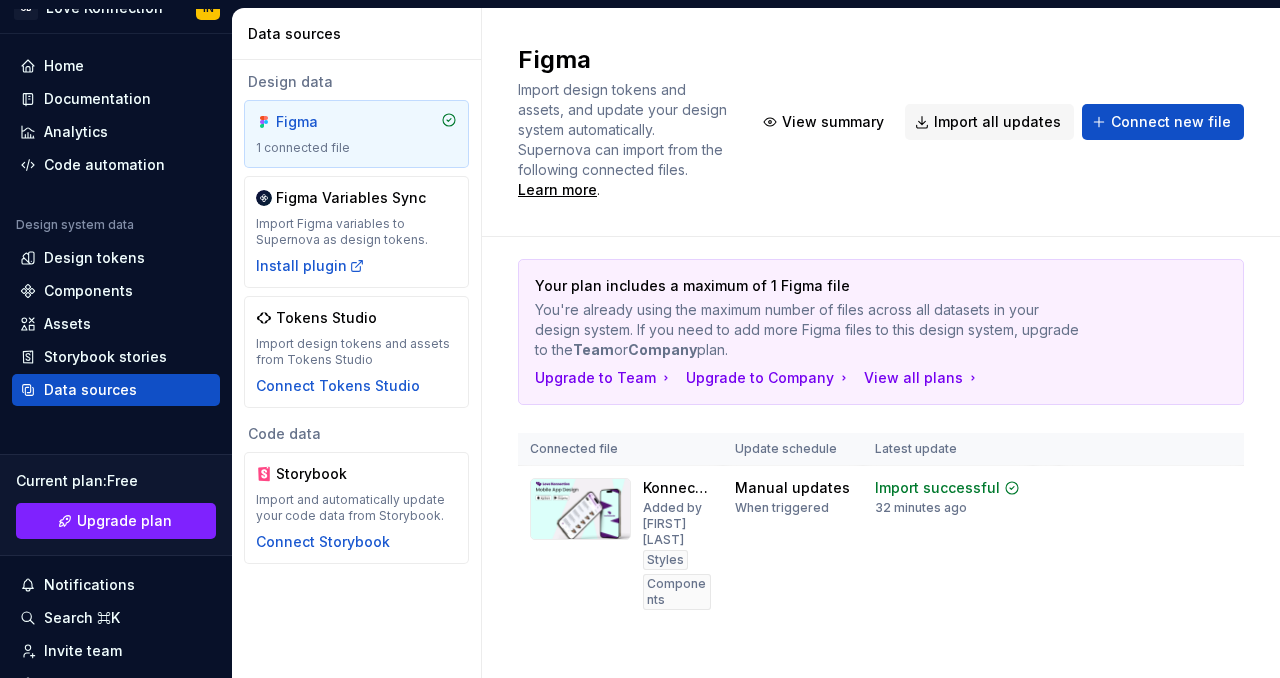 scroll, scrollTop: 0, scrollLeft: 0, axis: both 